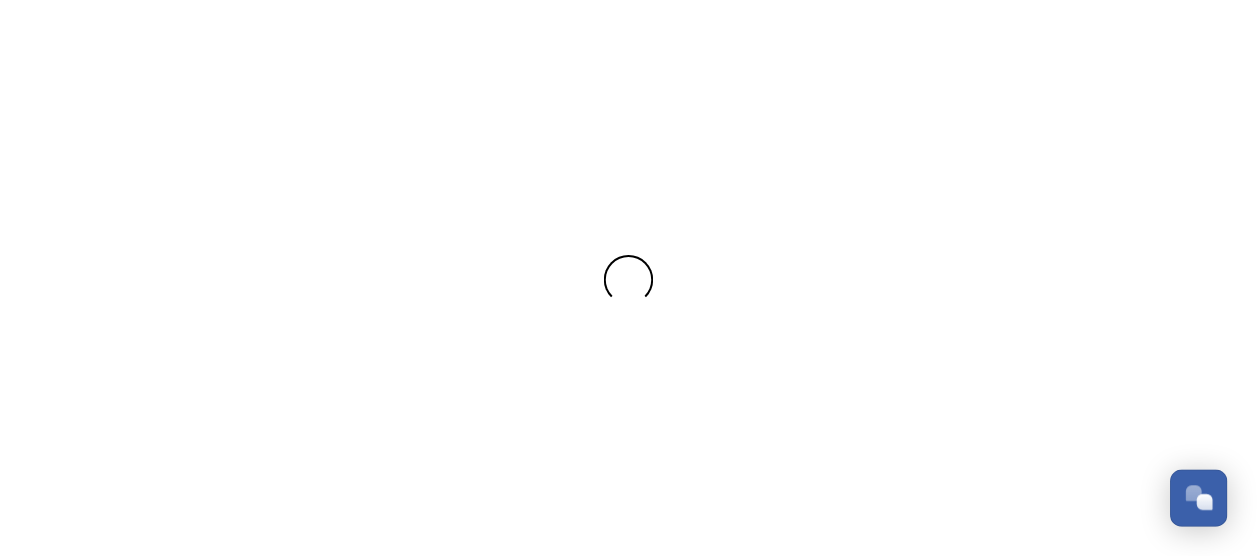 scroll, scrollTop: 0, scrollLeft: 0, axis: both 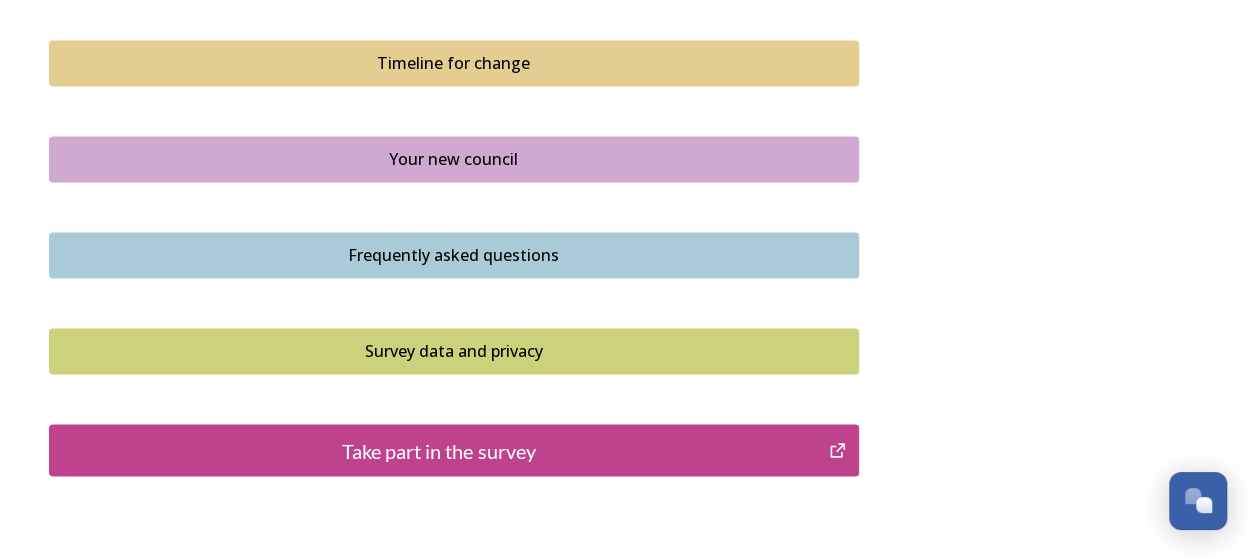 click on "Take part in the survey" at bounding box center (439, 450) 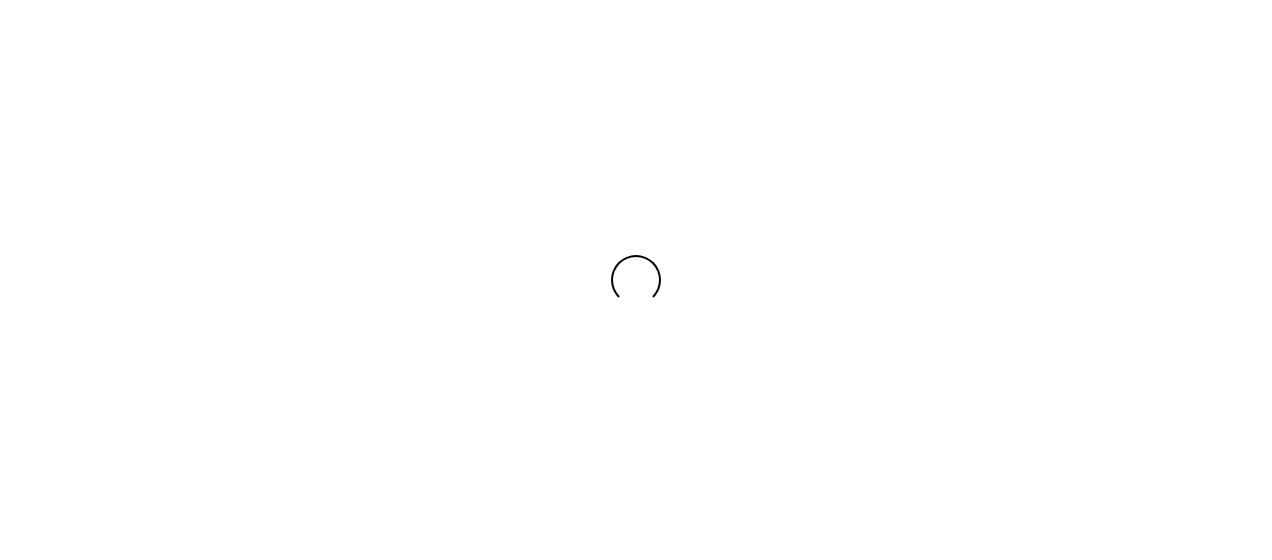 scroll, scrollTop: 0, scrollLeft: 0, axis: both 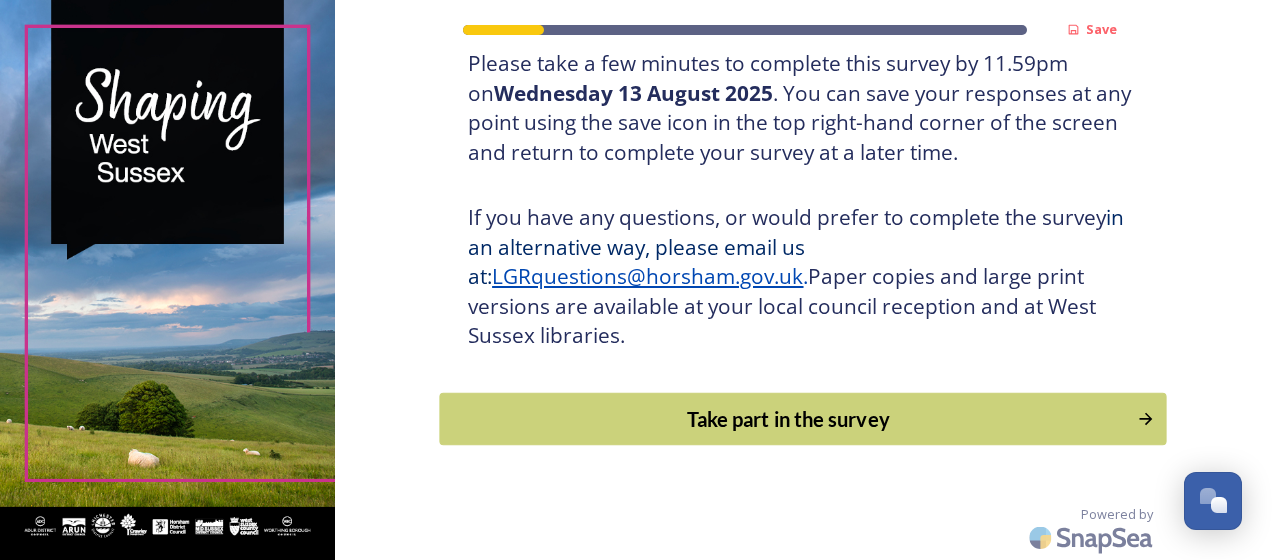 click on "Take part in the survey" at bounding box center [789, 419] 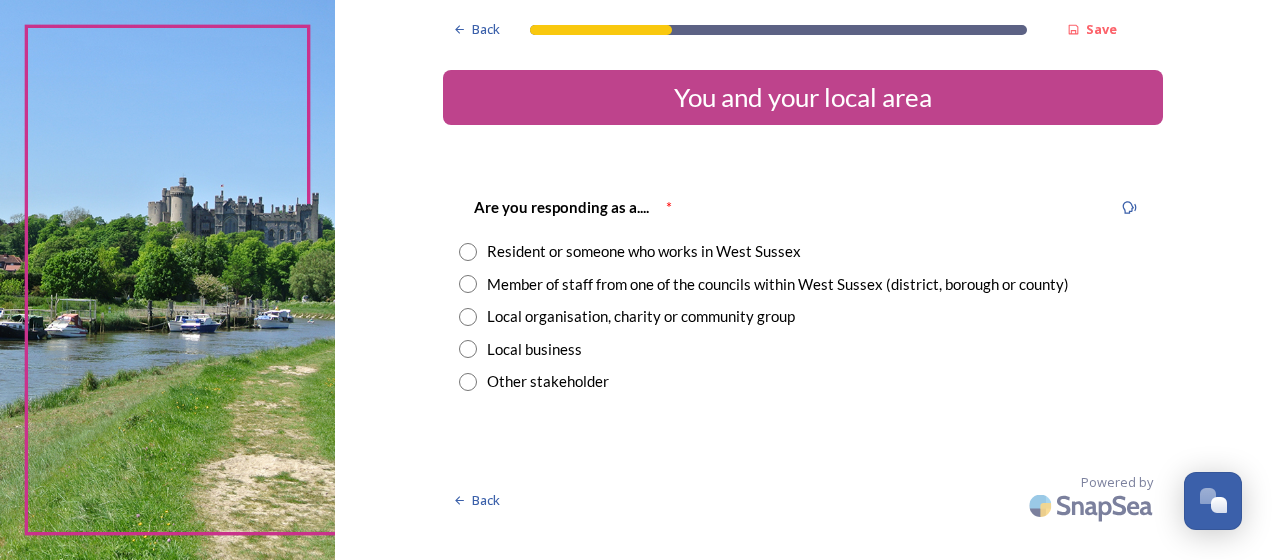 click at bounding box center (468, 252) 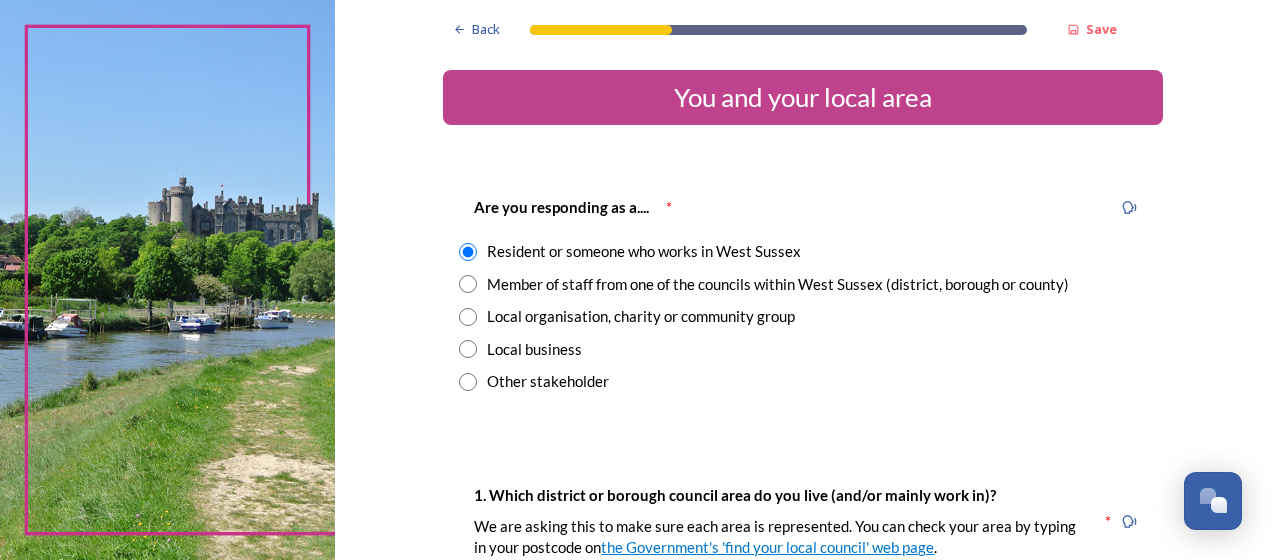 click on "Member of staff from one of the councils within West Sussex (district, borough or county)" at bounding box center (778, 284) 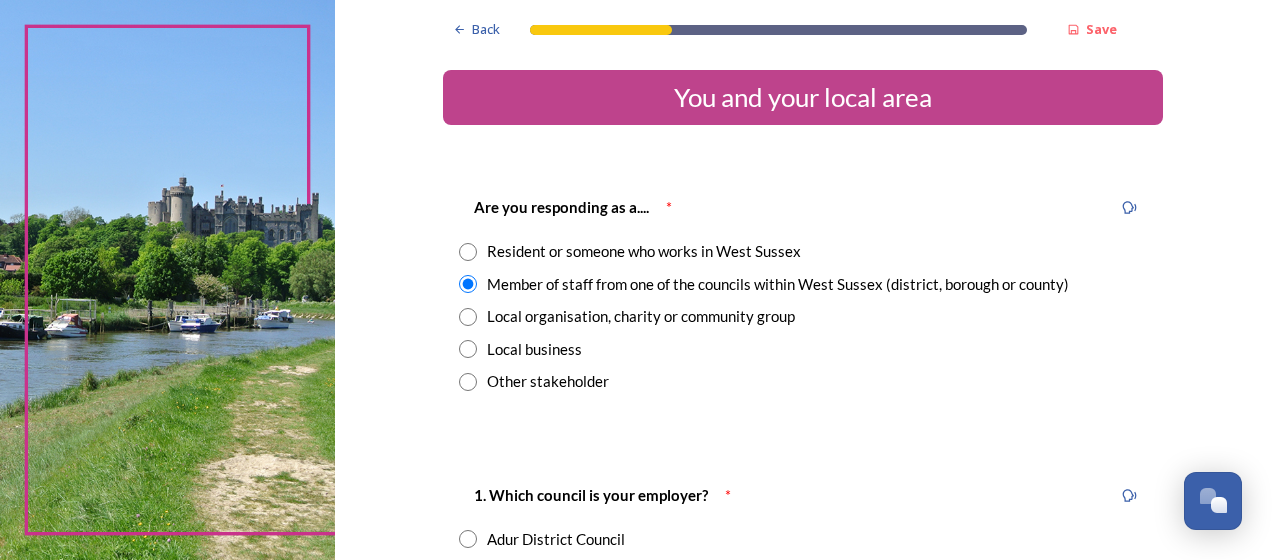 click on "Resident or someone who works in West Sussex" at bounding box center (644, 251) 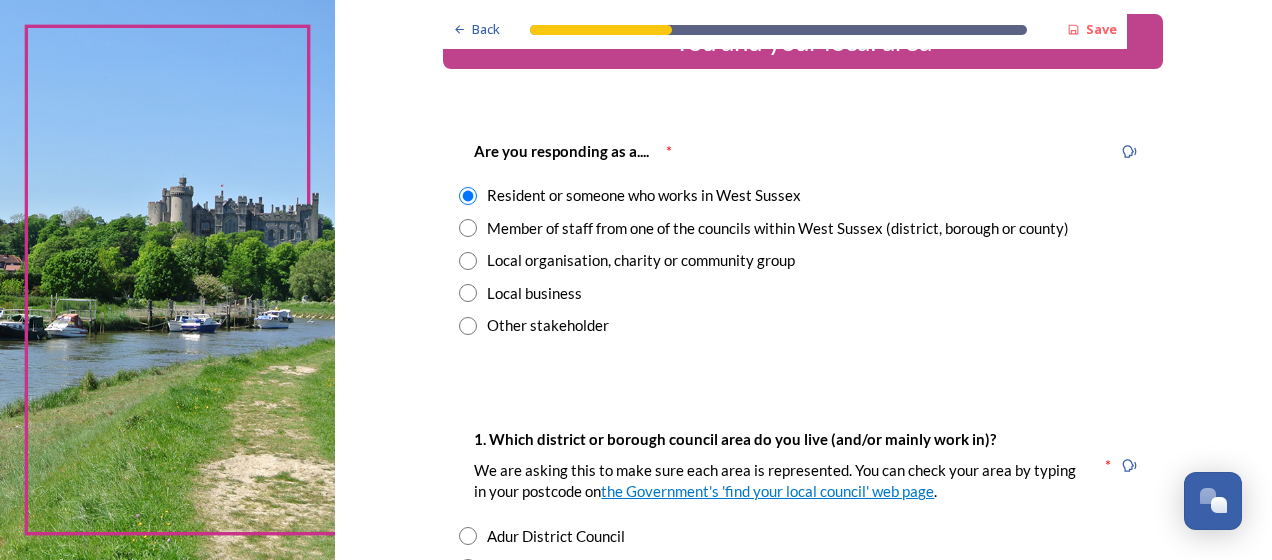 scroll, scrollTop: 53, scrollLeft: 0, axis: vertical 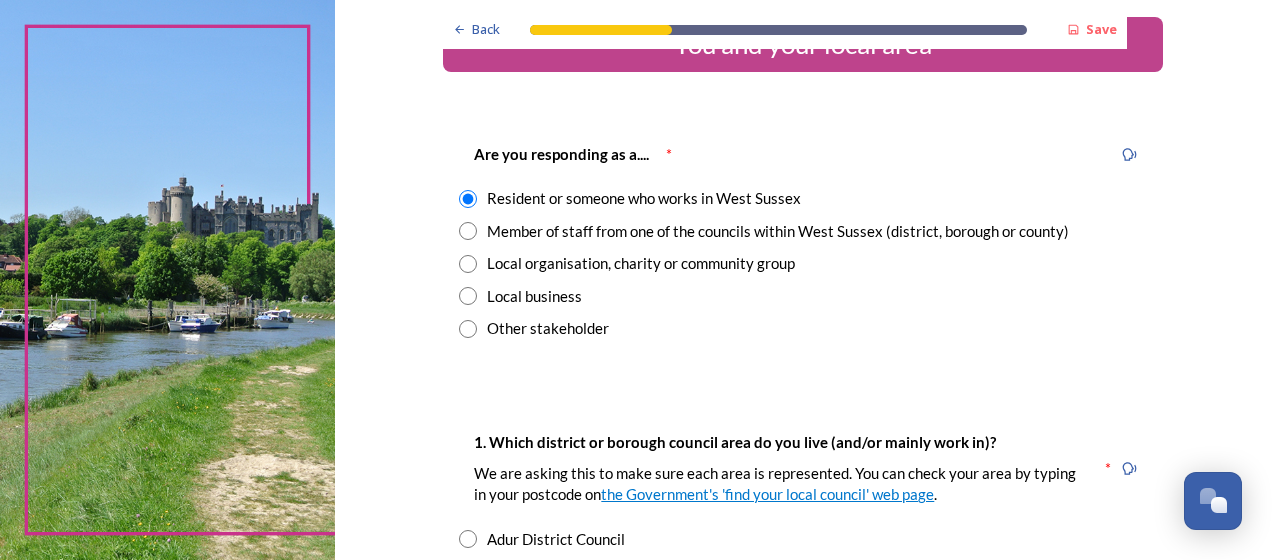 click on "Member of staff from one of the councils within West Sussex (district, borough or county)" at bounding box center [778, 231] 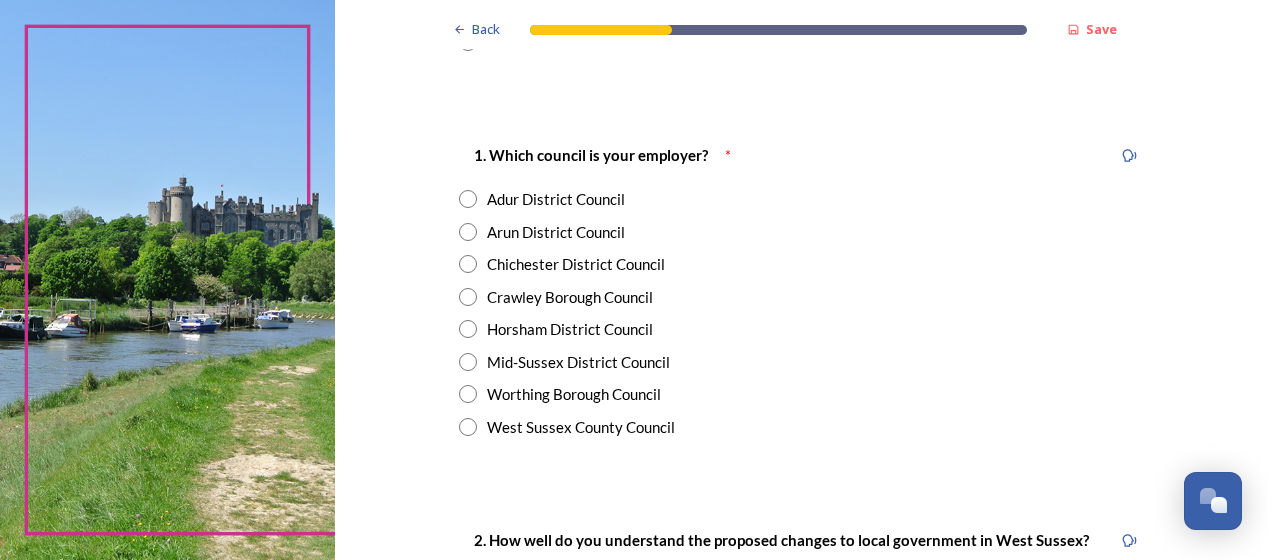 scroll, scrollTop: 341, scrollLeft: 0, axis: vertical 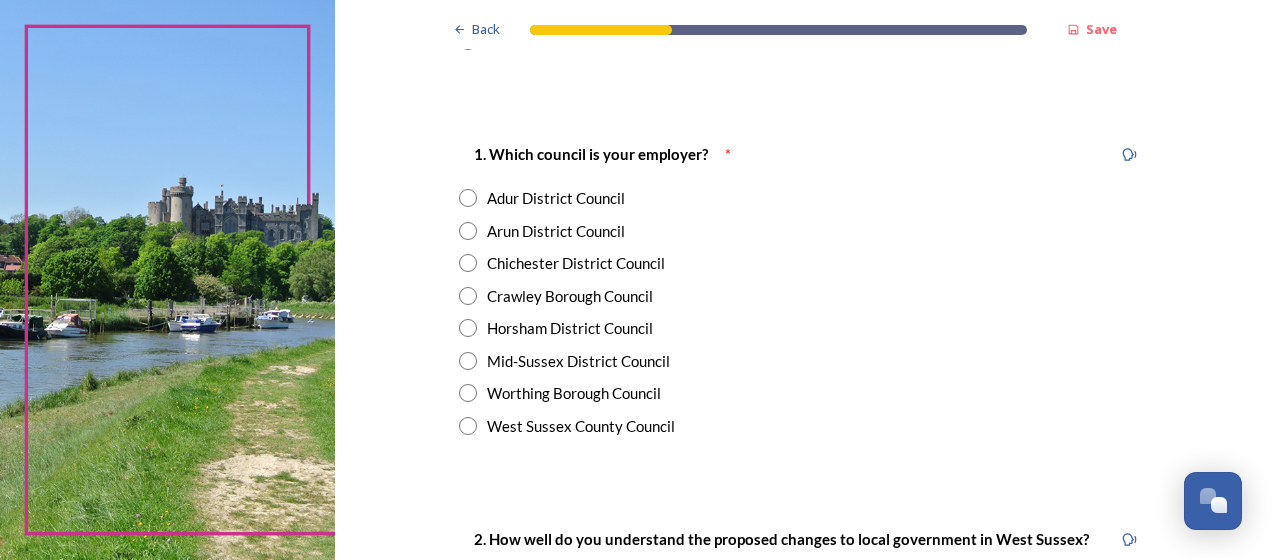 click on "Crawley Borough Council" at bounding box center [570, 296] 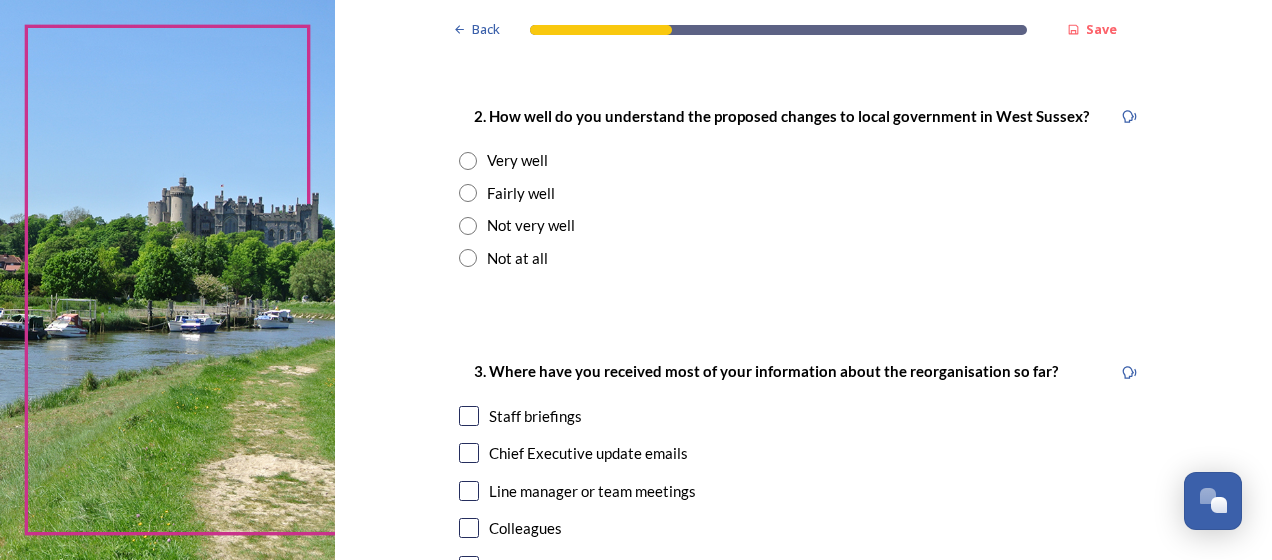 scroll, scrollTop: 772, scrollLeft: 0, axis: vertical 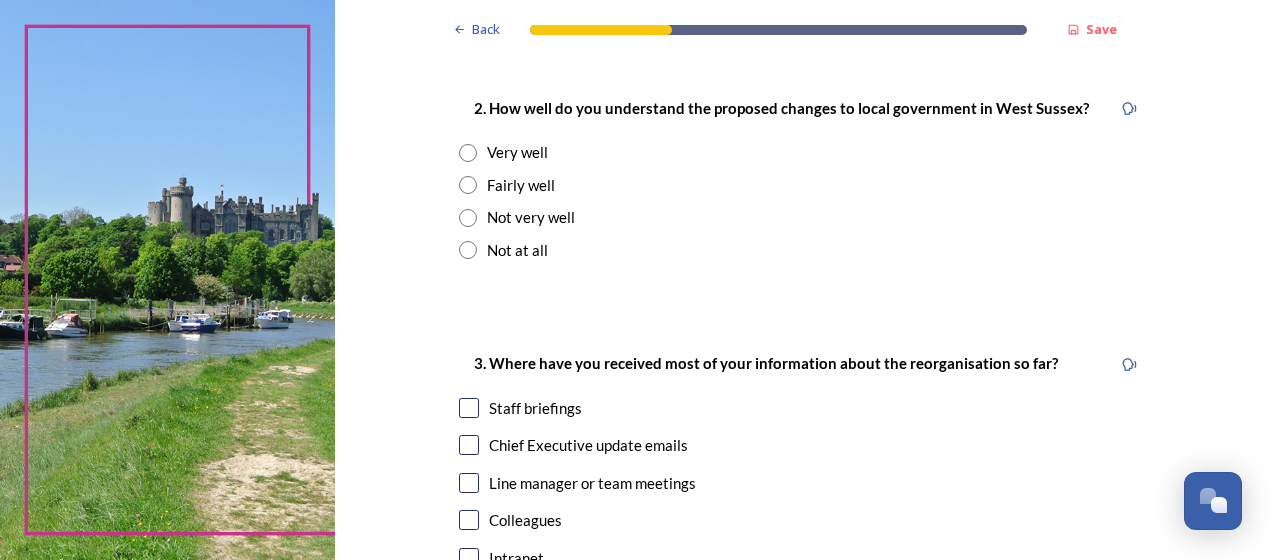 click on "Fairly well" at bounding box center [521, 185] 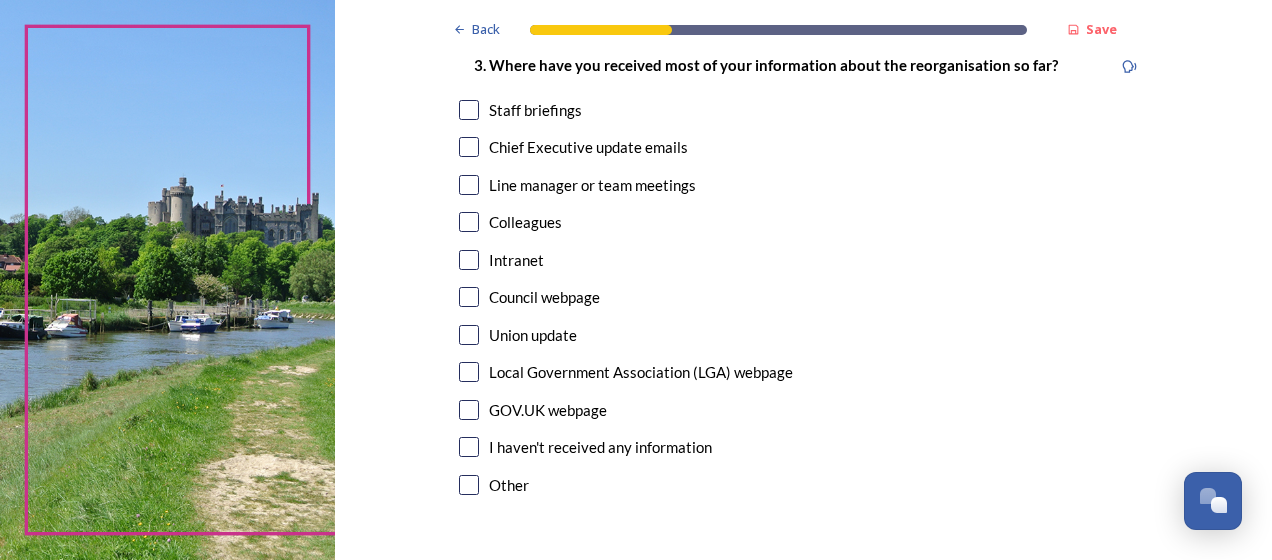 scroll, scrollTop: 1064, scrollLeft: 0, axis: vertical 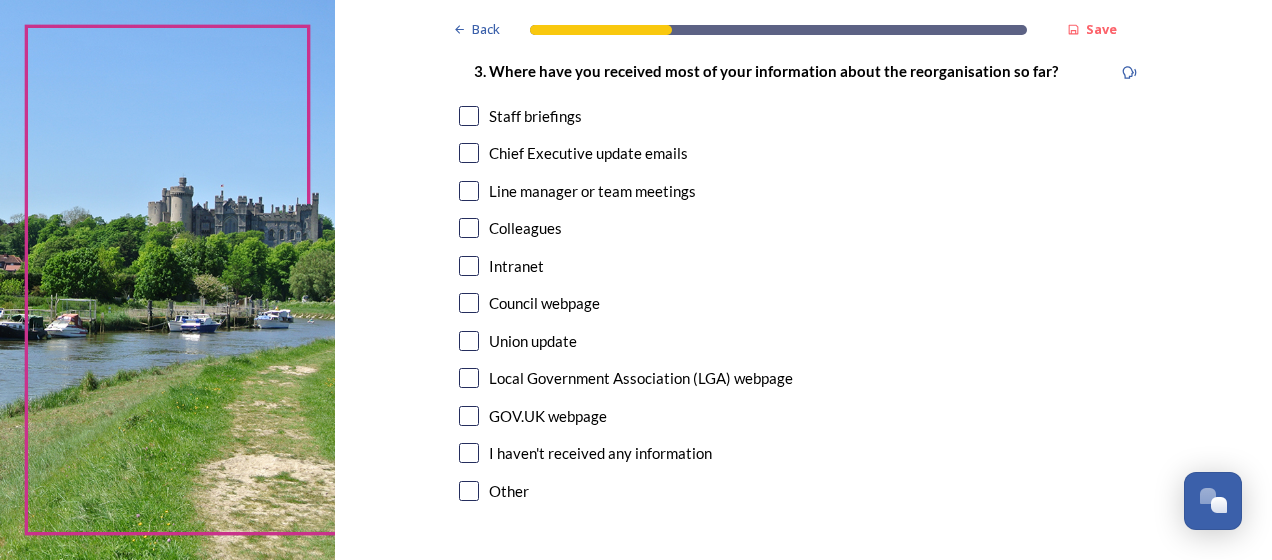 click on "Chief Executive update emails" at bounding box center [588, 153] 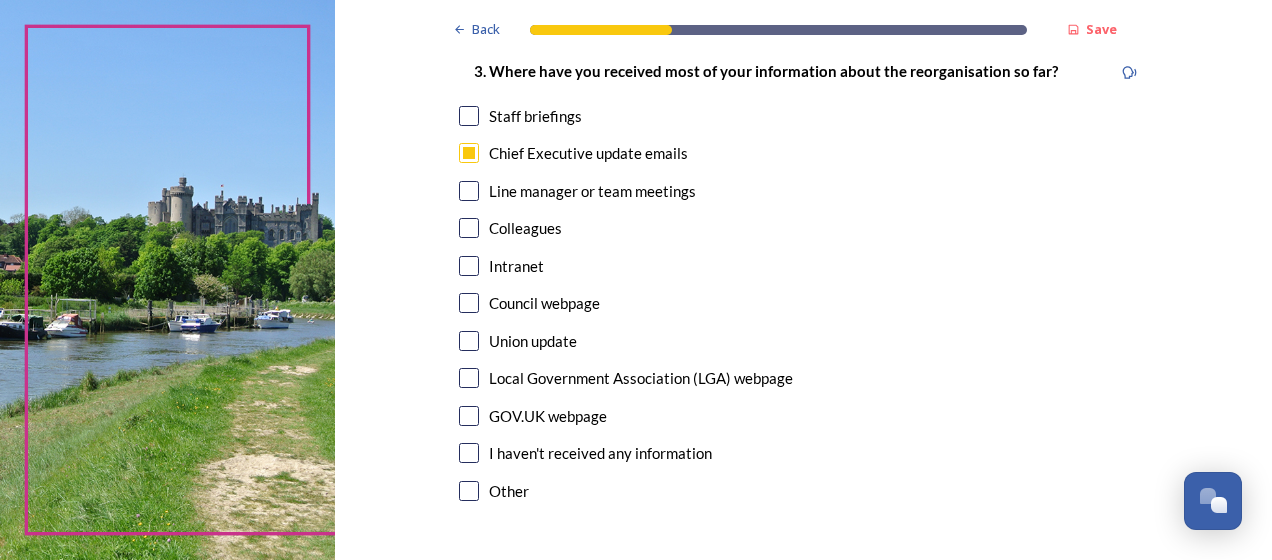click on "Intranet" at bounding box center [516, 266] 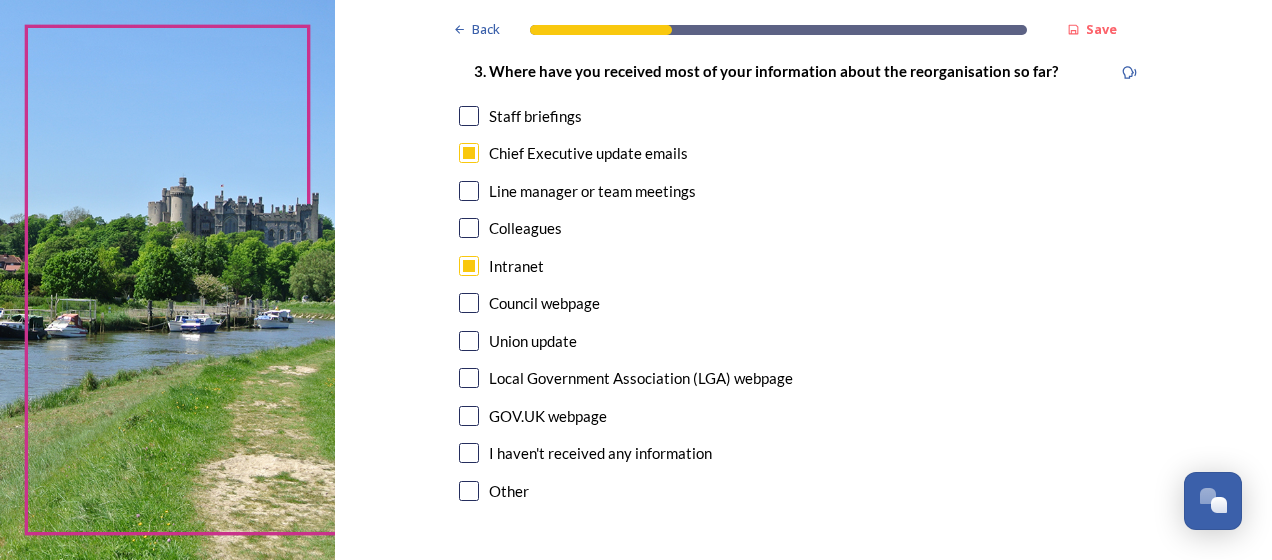 checkbox on "true" 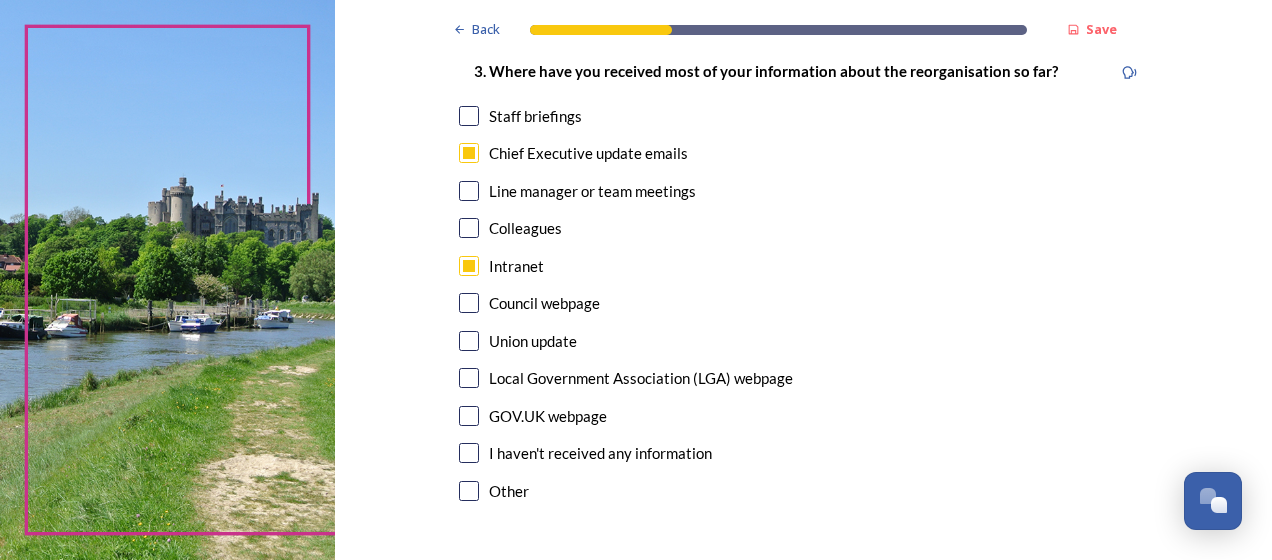 click on "Staff briefings" at bounding box center (535, 116) 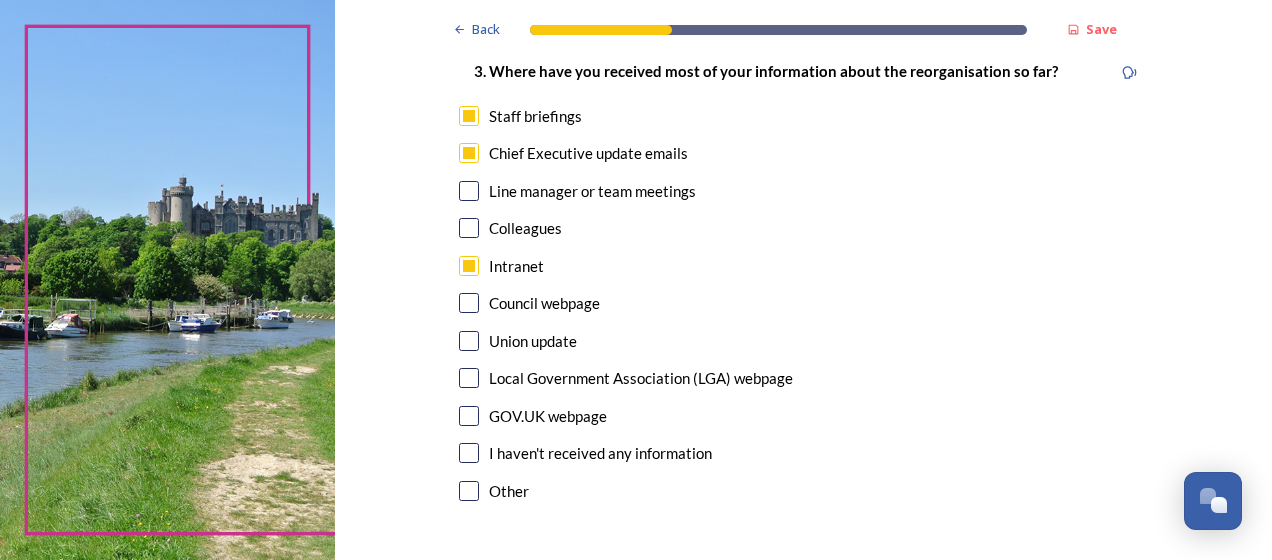 checkbox on "true" 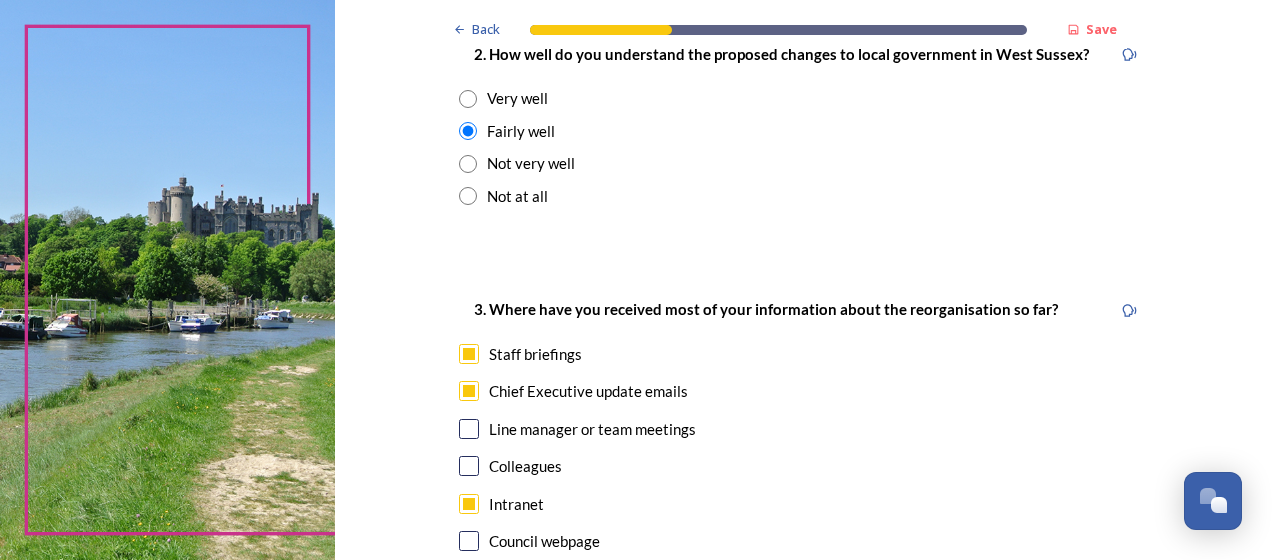 scroll, scrollTop: 1245, scrollLeft: 0, axis: vertical 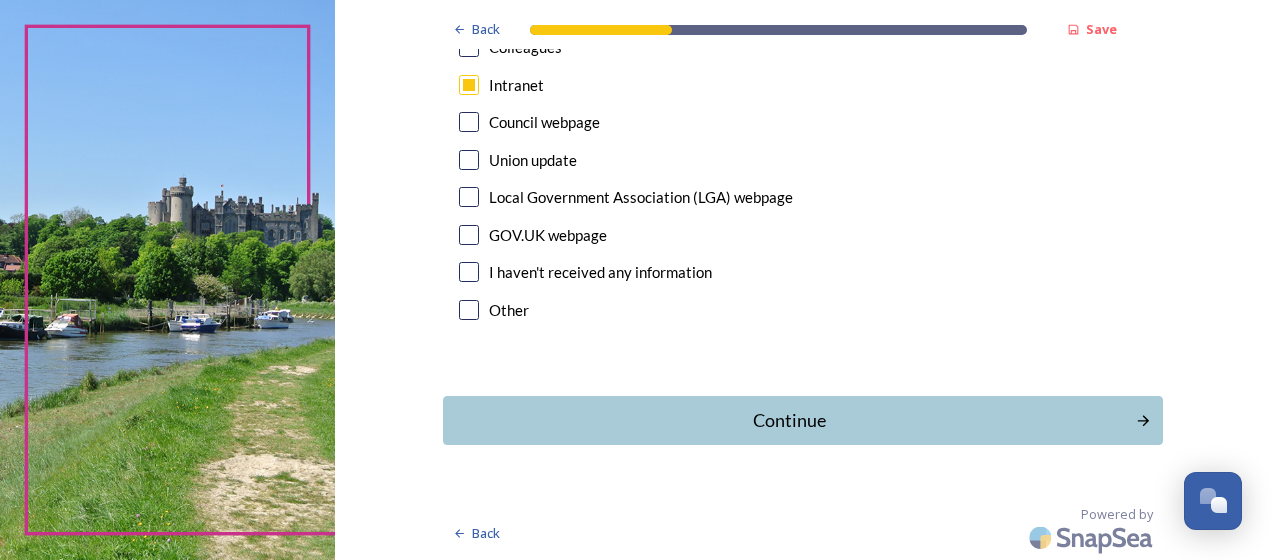 click on "Continue" at bounding box center [789, 420] 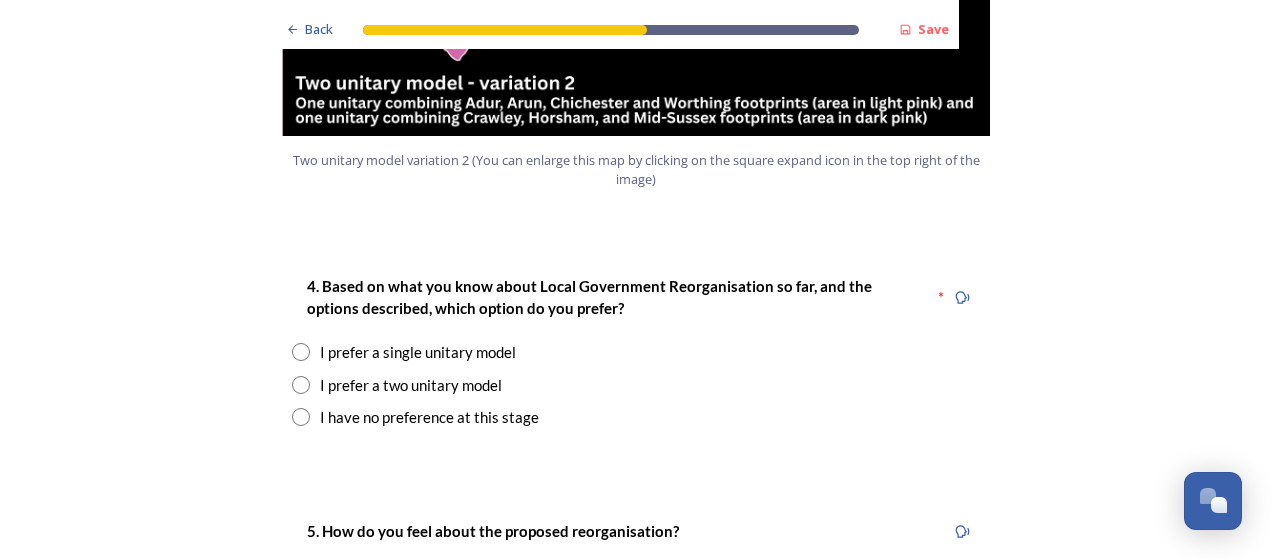 scroll, scrollTop: 2476, scrollLeft: 0, axis: vertical 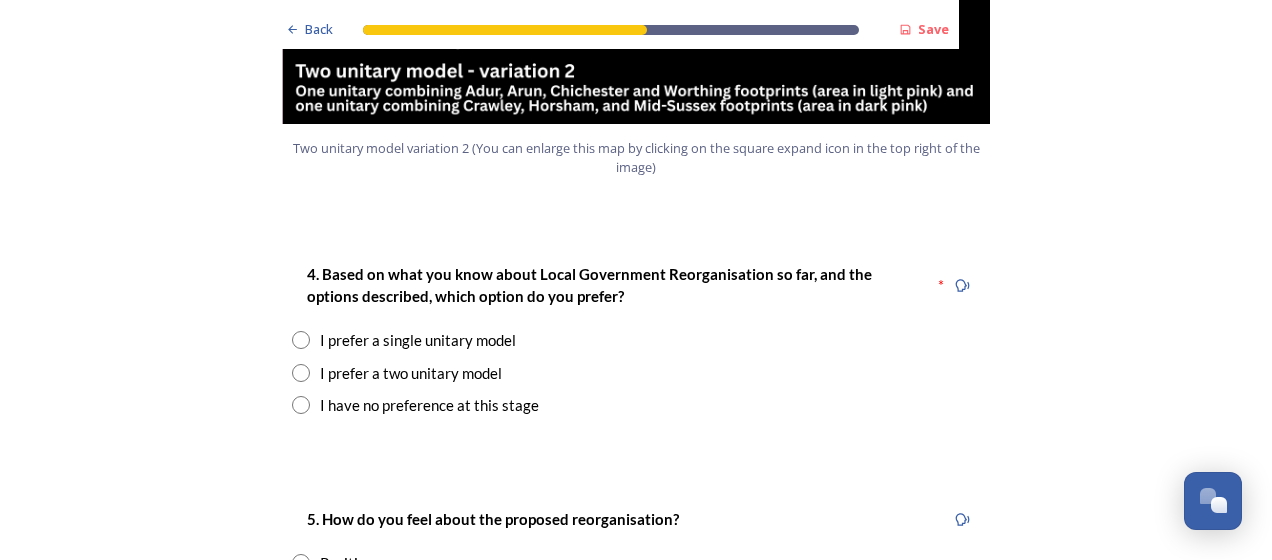 click at bounding box center [301, 373] 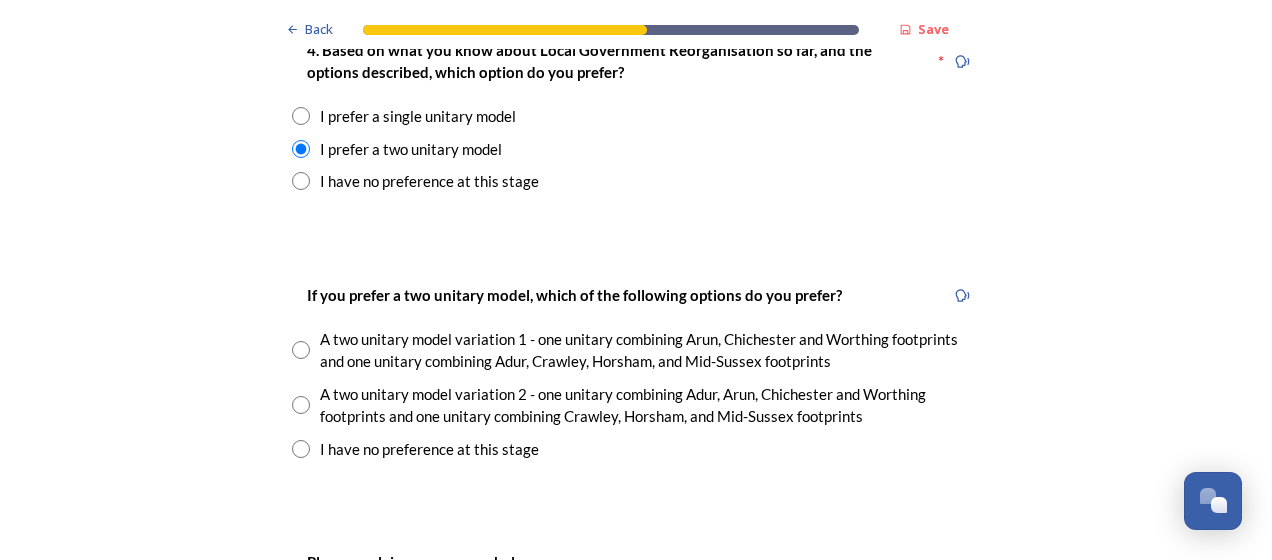 scroll, scrollTop: 2702, scrollLeft: 0, axis: vertical 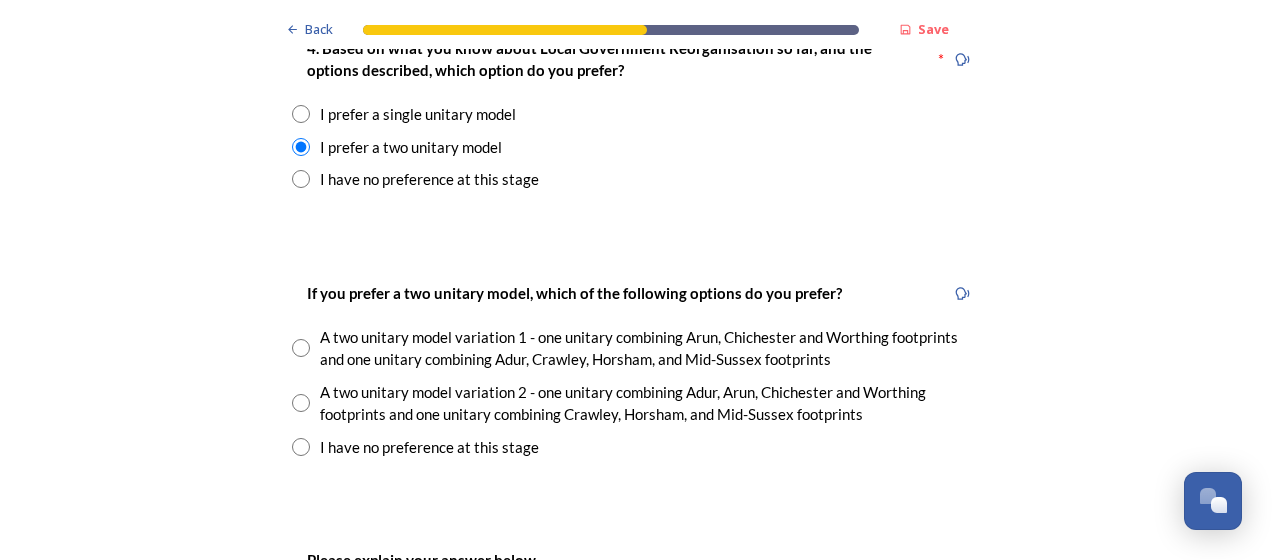 click at bounding box center (301, 403) 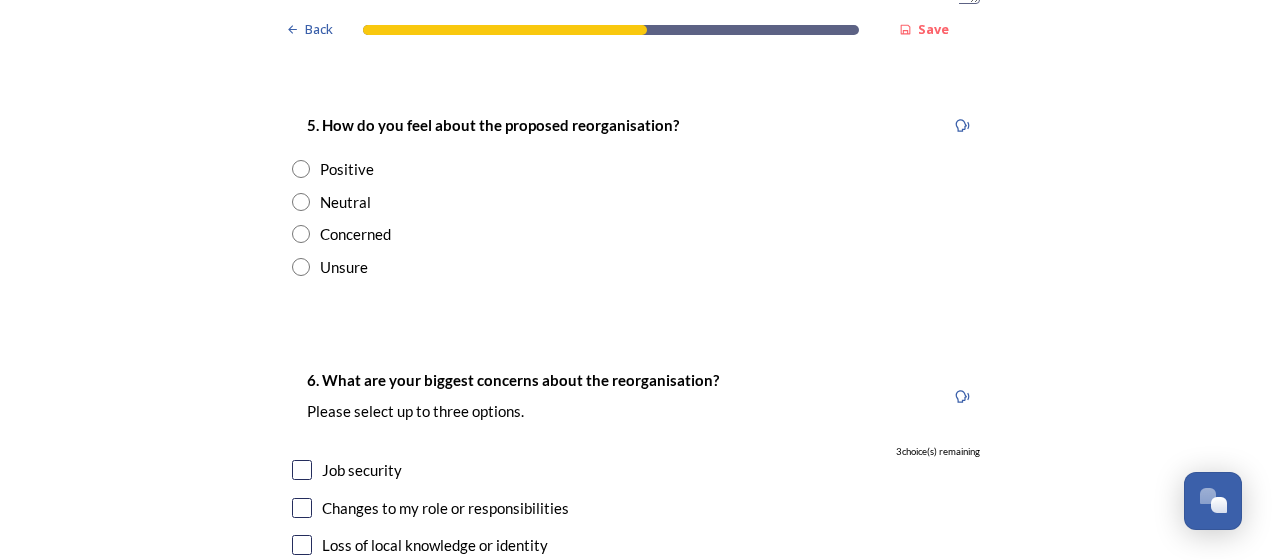 scroll, scrollTop: 3585, scrollLeft: 0, axis: vertical 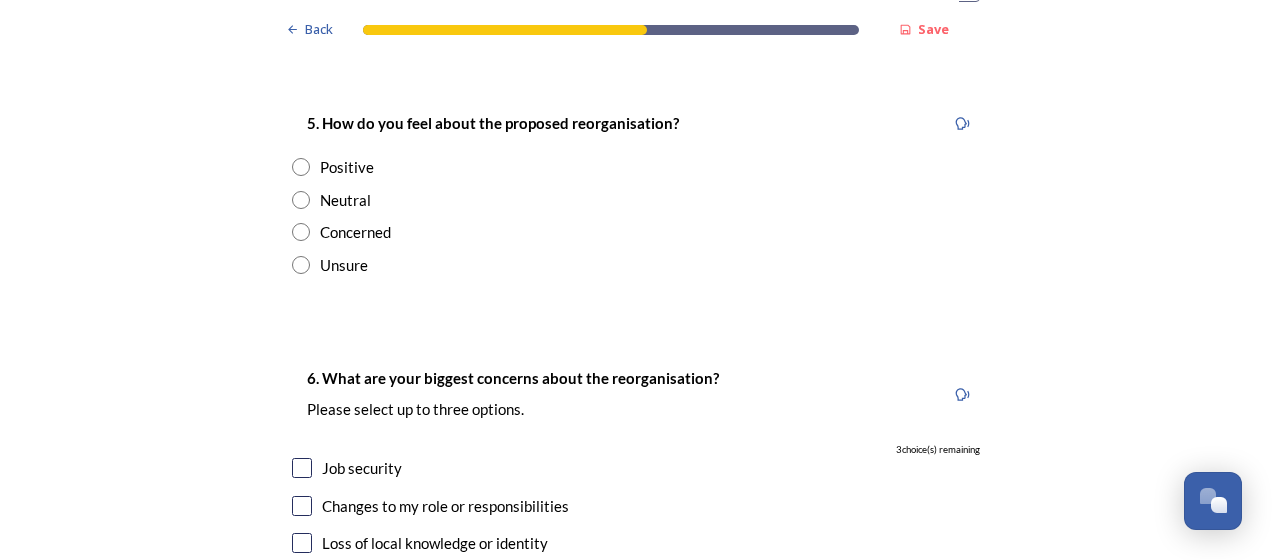 click at bounding box center (301, 265) 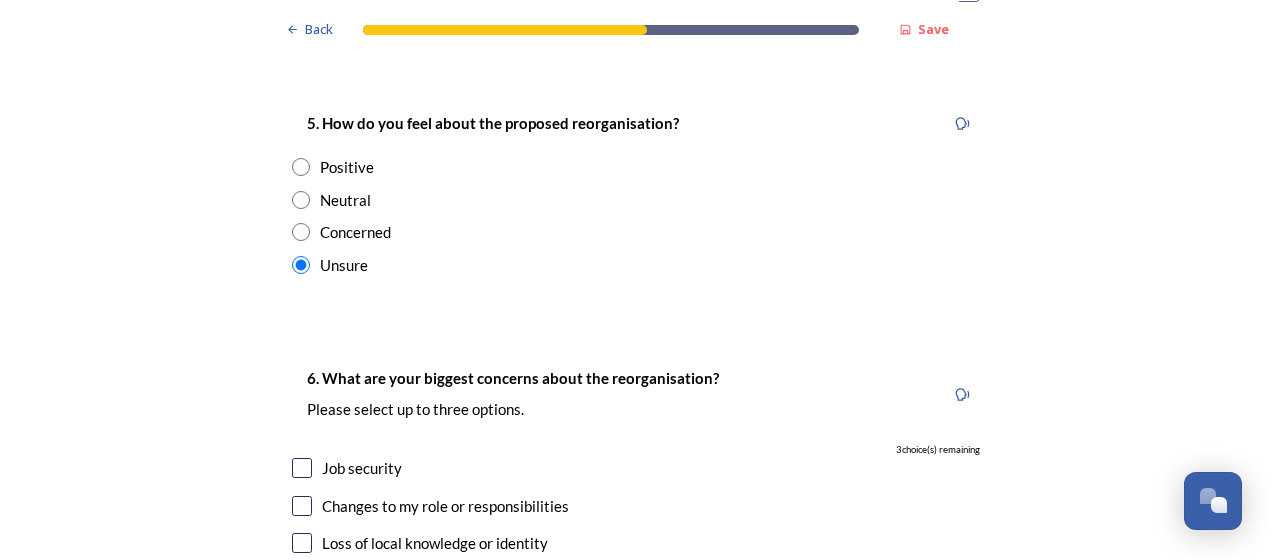 click at bounding box center [301, 232] 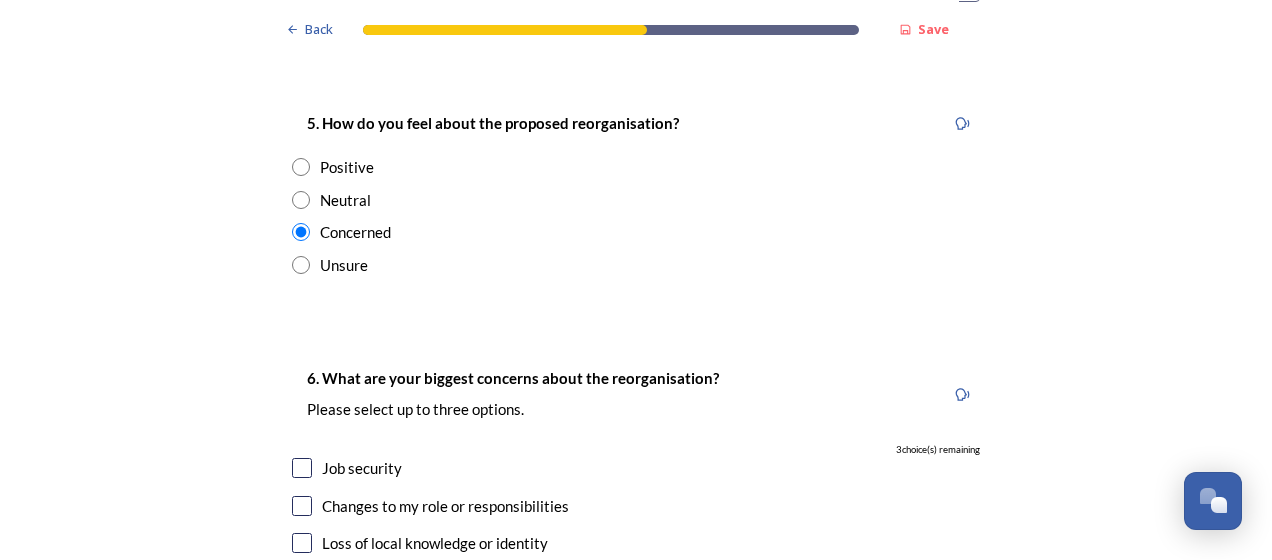 click at bounding box center [301, 265] 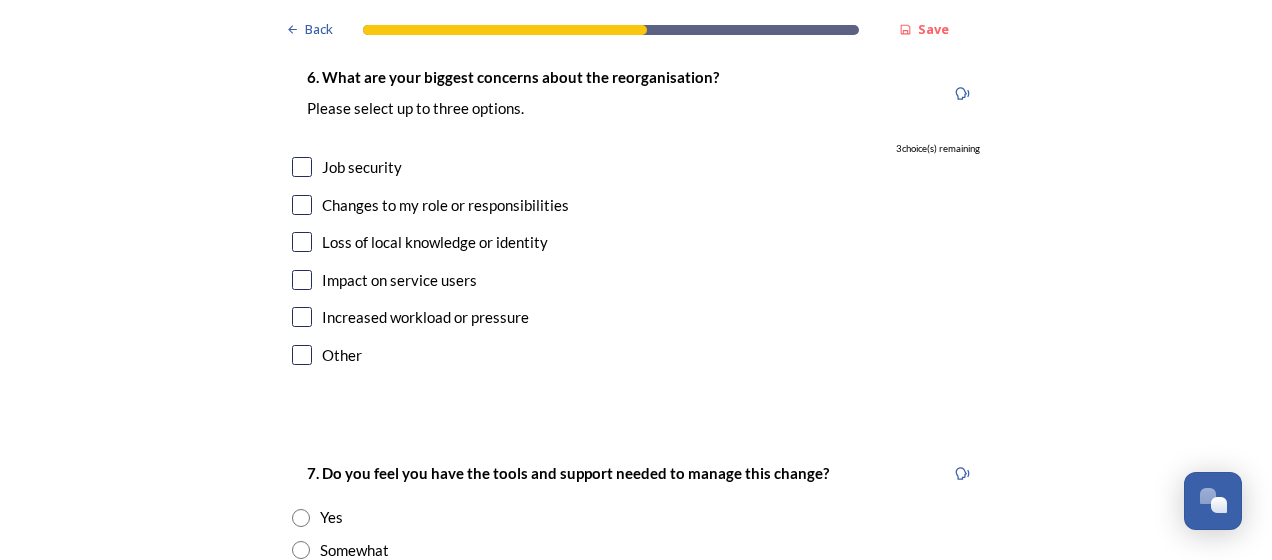 scroll, scrollTop: 3885, scrollLeft: 0, axis: vertical 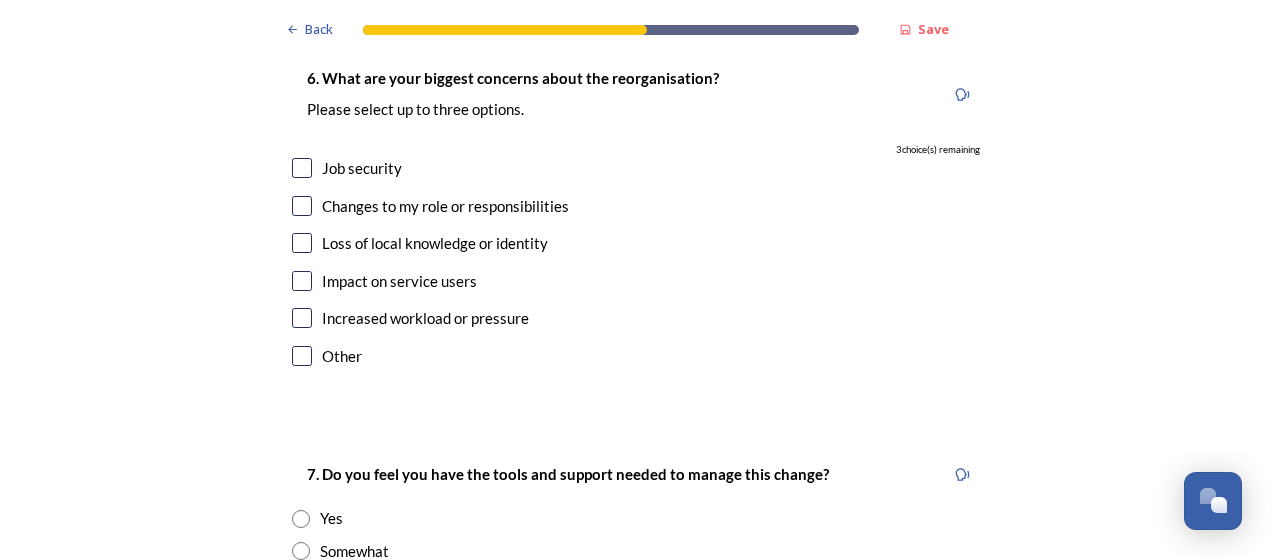 click at bounding box center [302, 168] 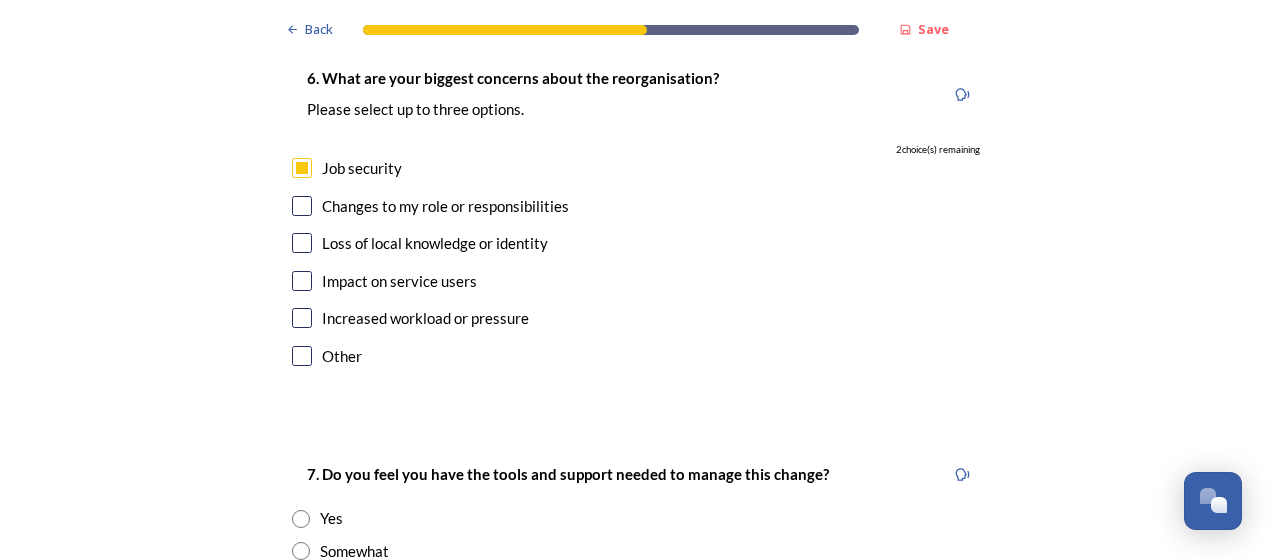 click at bounding box center (302, 206) 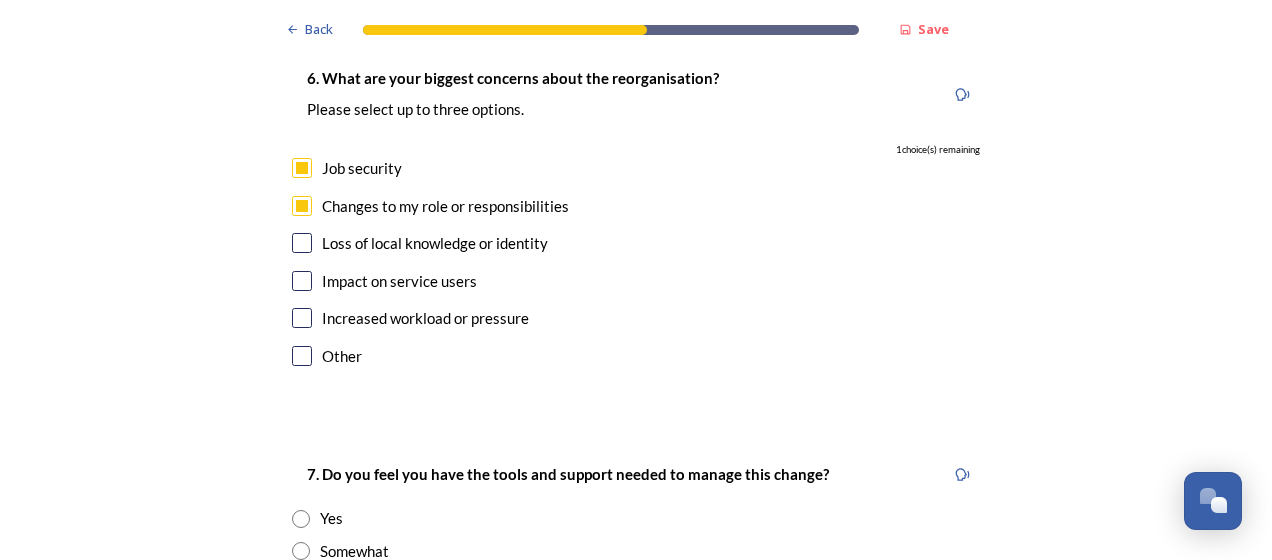 click at bounding box center [302, 243] 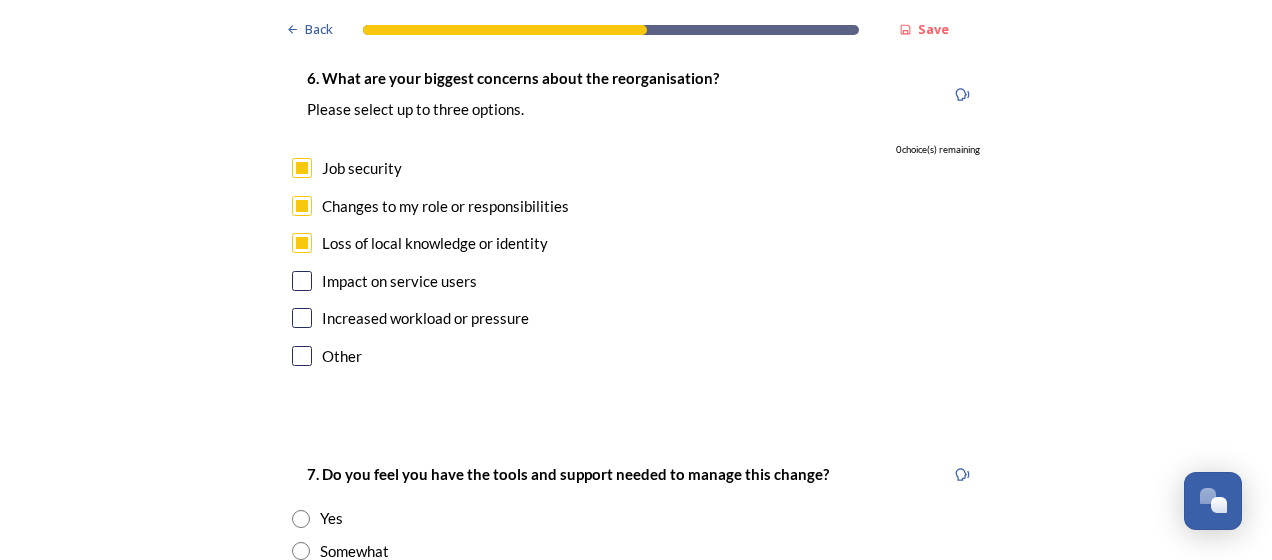 click at bounding box center (302, 281) 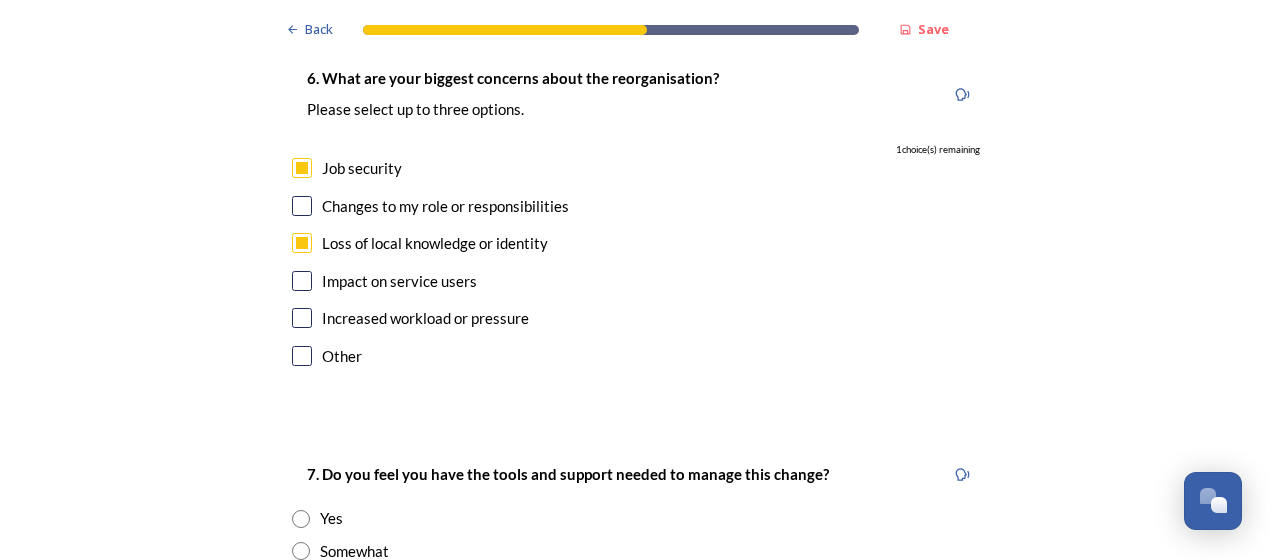 click at bounding box center (302, 318) 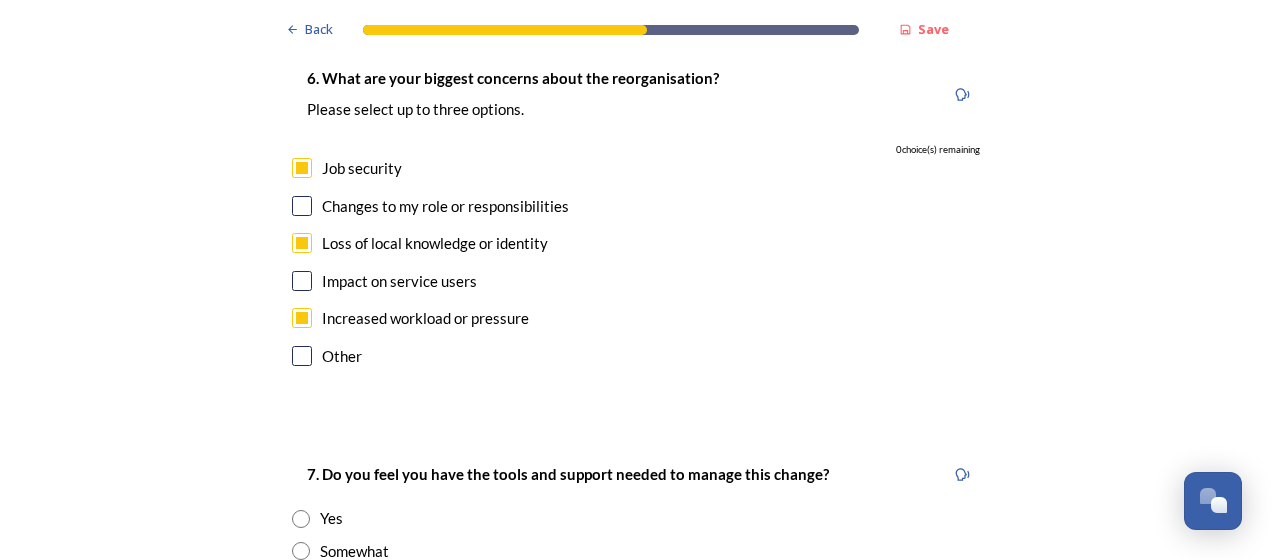 click at bounding box center (302, 168) 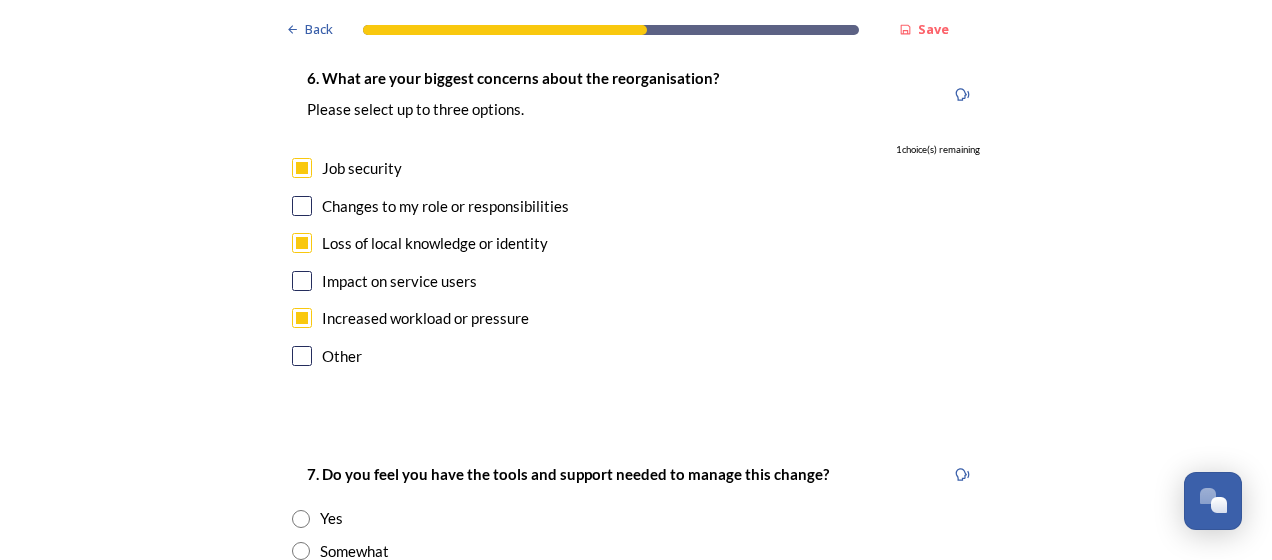 checkbox on "false" 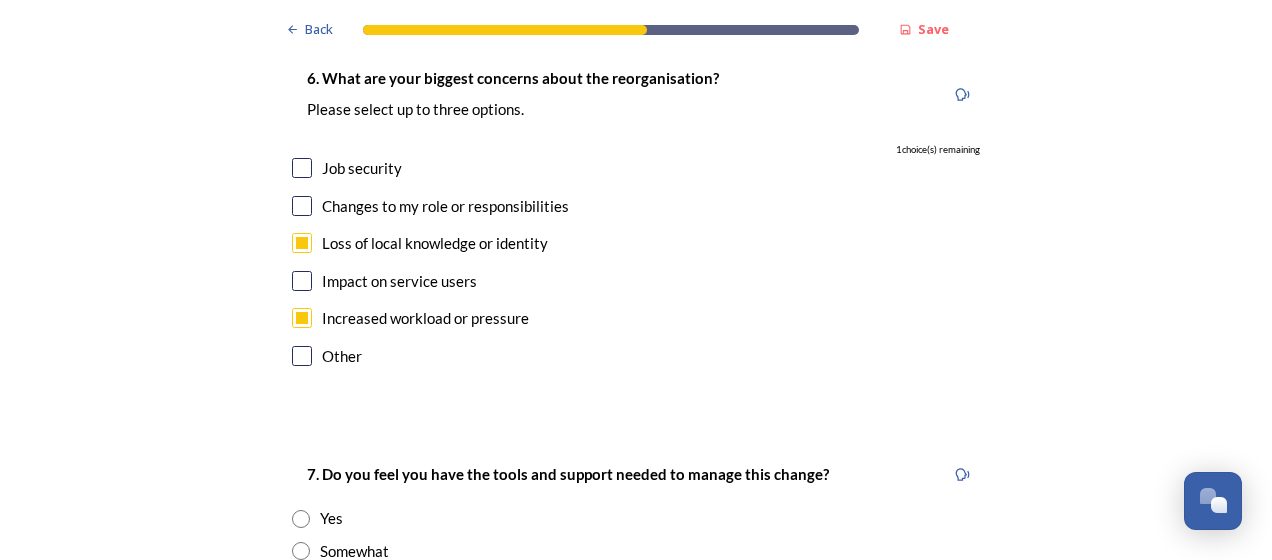 click at bounding box center (302, 281) 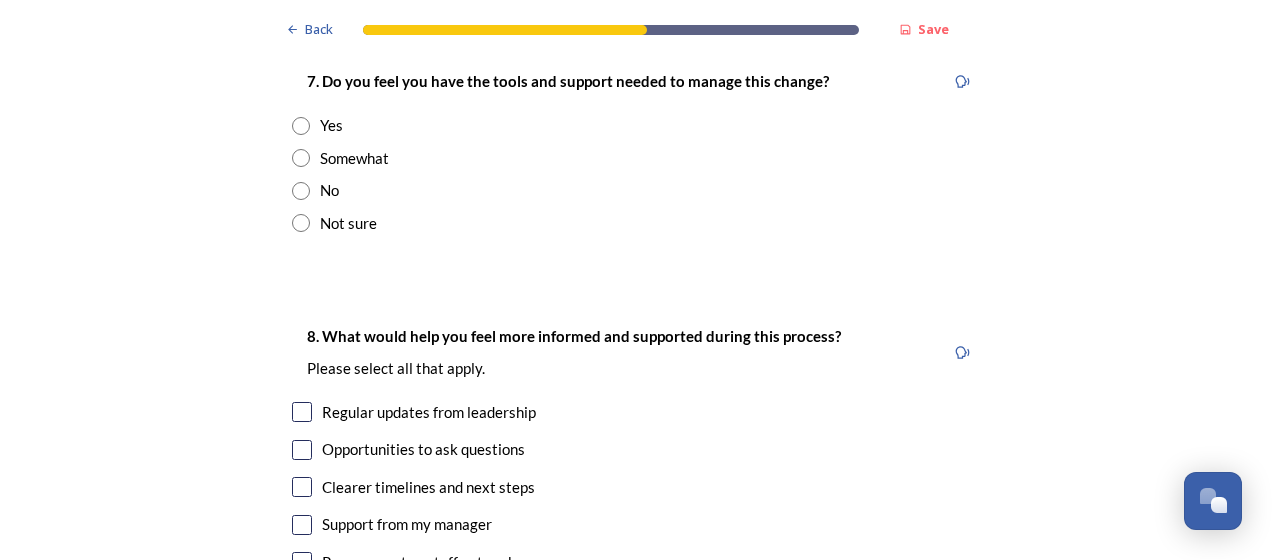 scroll, scrollTop: 4278, scrollLeft: 0, axis: vertical 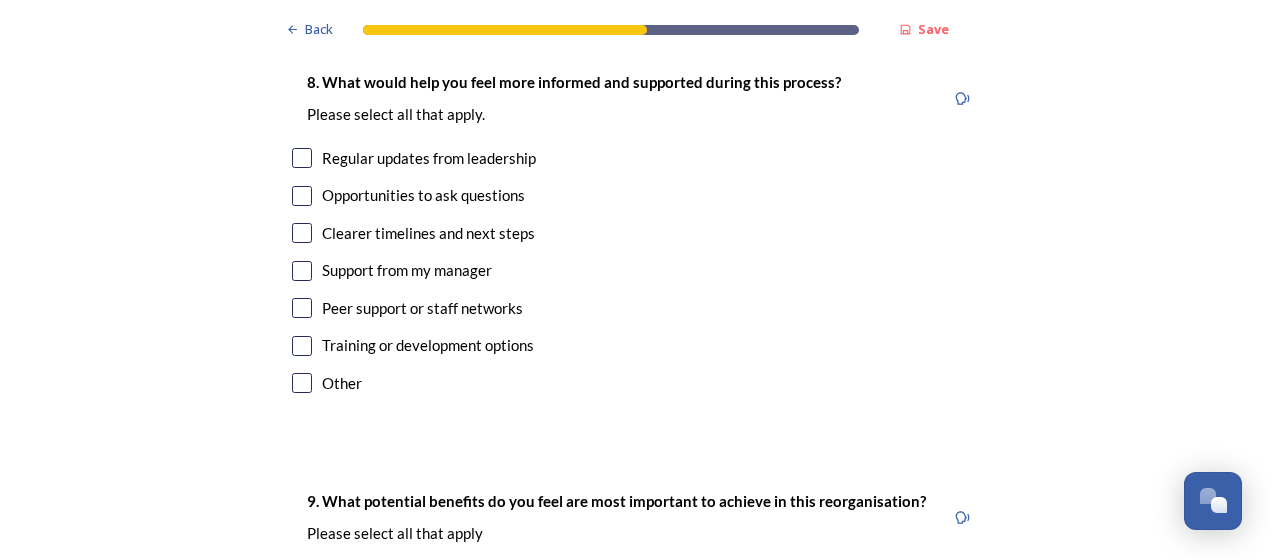 click at bounding box center (302, 233) 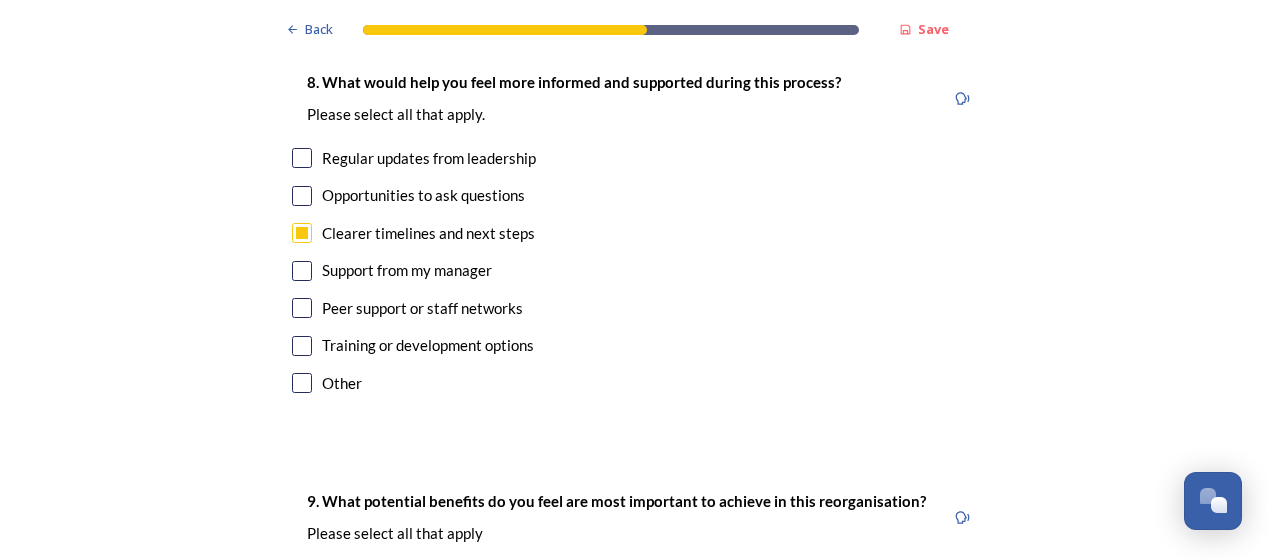 click at bounding box center [302, 346] 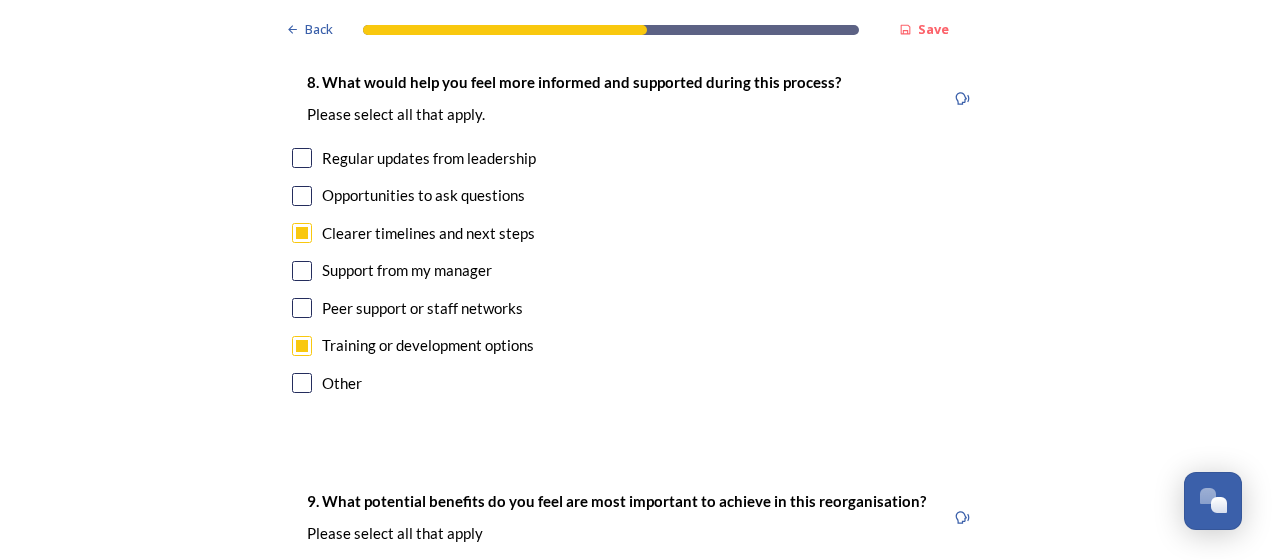 click at bounding box center [302, 158] 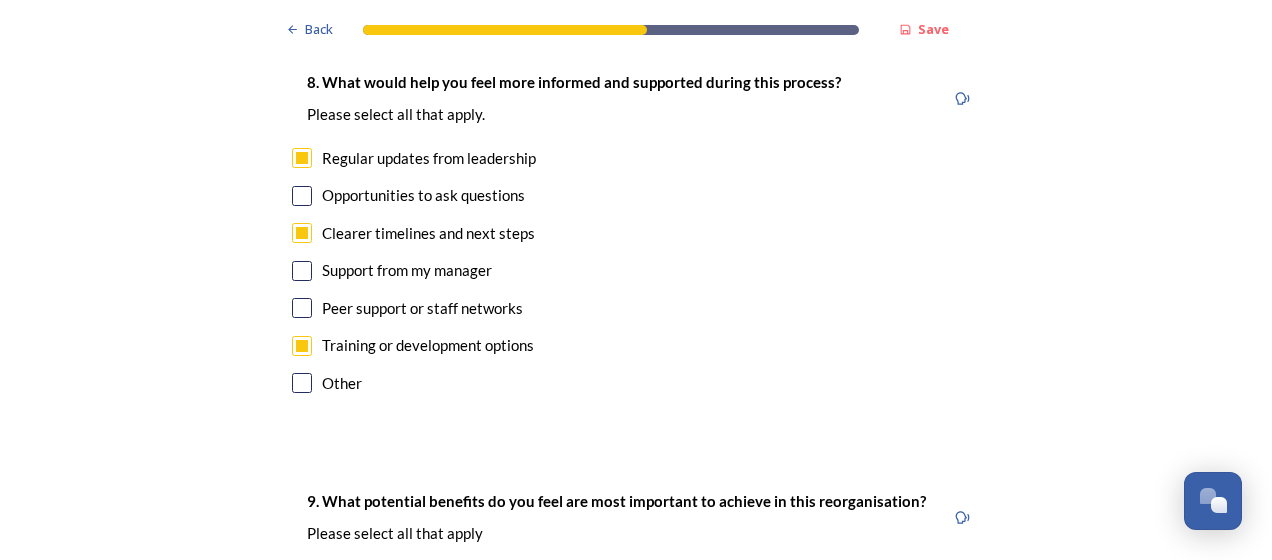 click at bounding box center (302, 196) 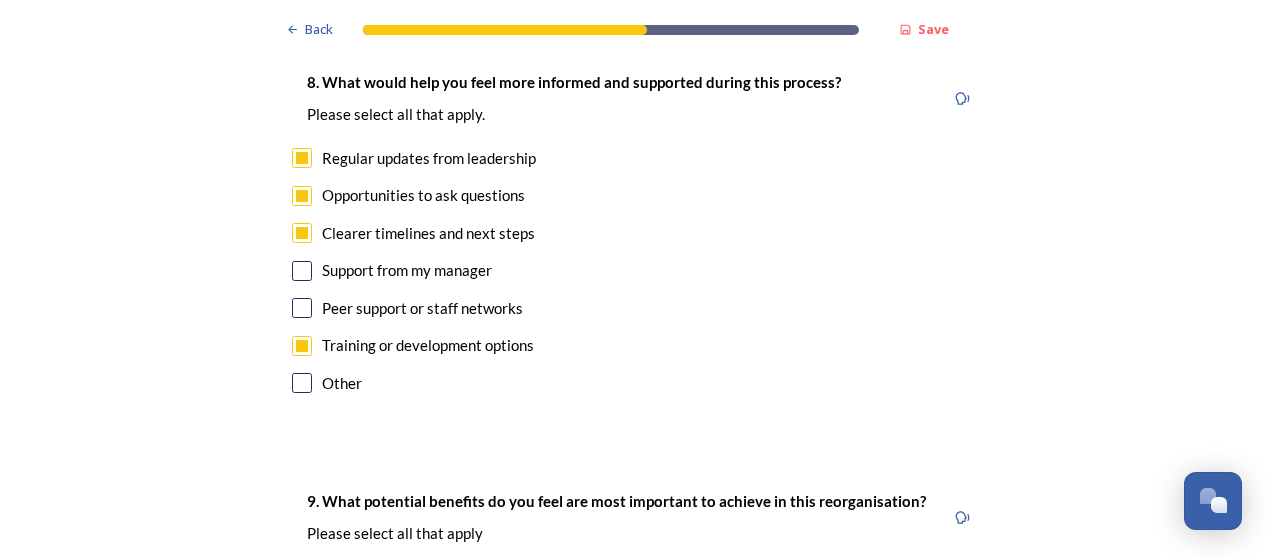 click at bounding box center (302, 271) 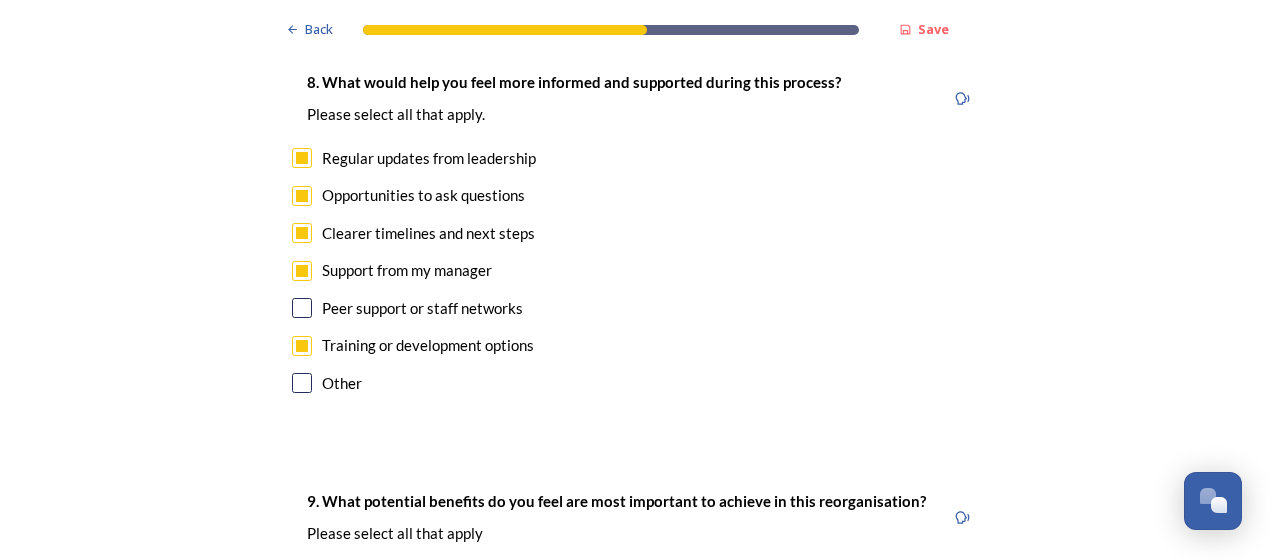 click at bounding box center [302, 308] 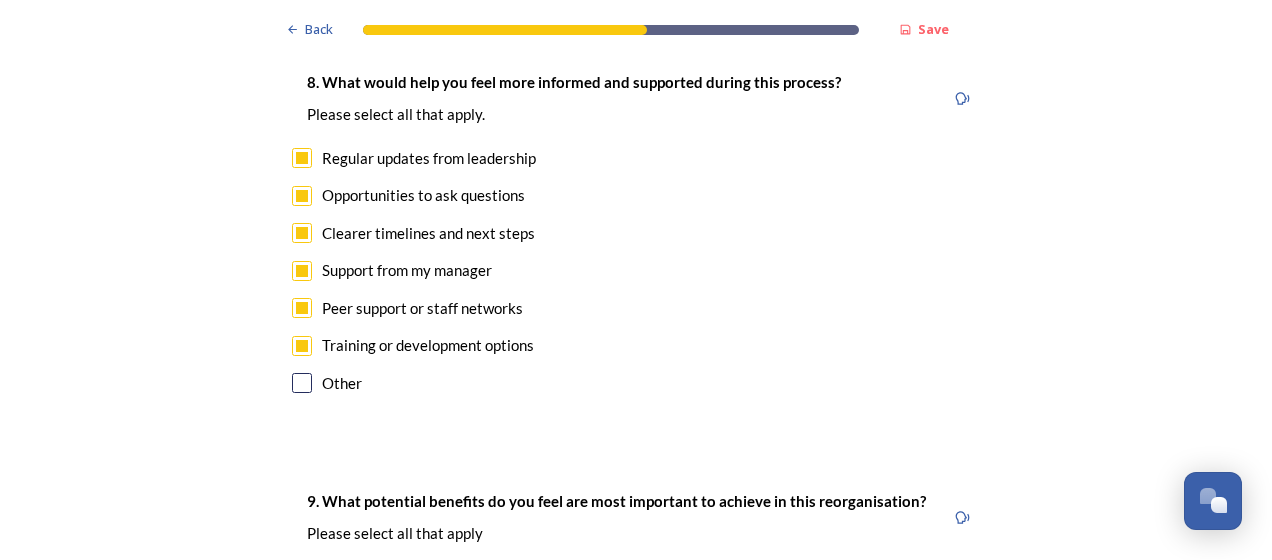 click at bounding box center (302, 383) 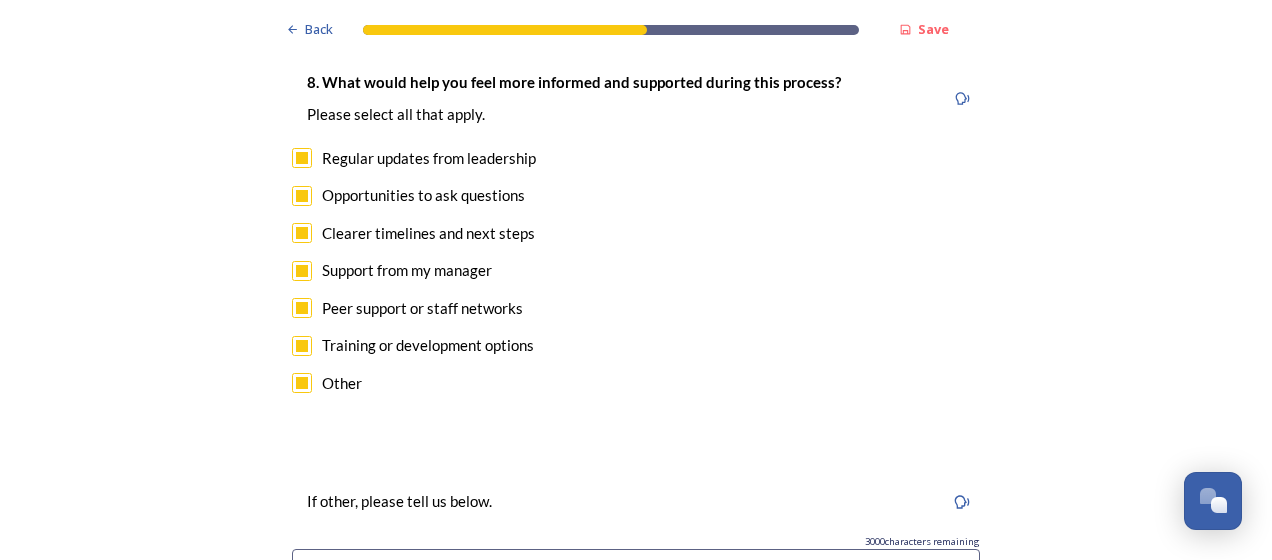 click at bounding box center [302, 383] 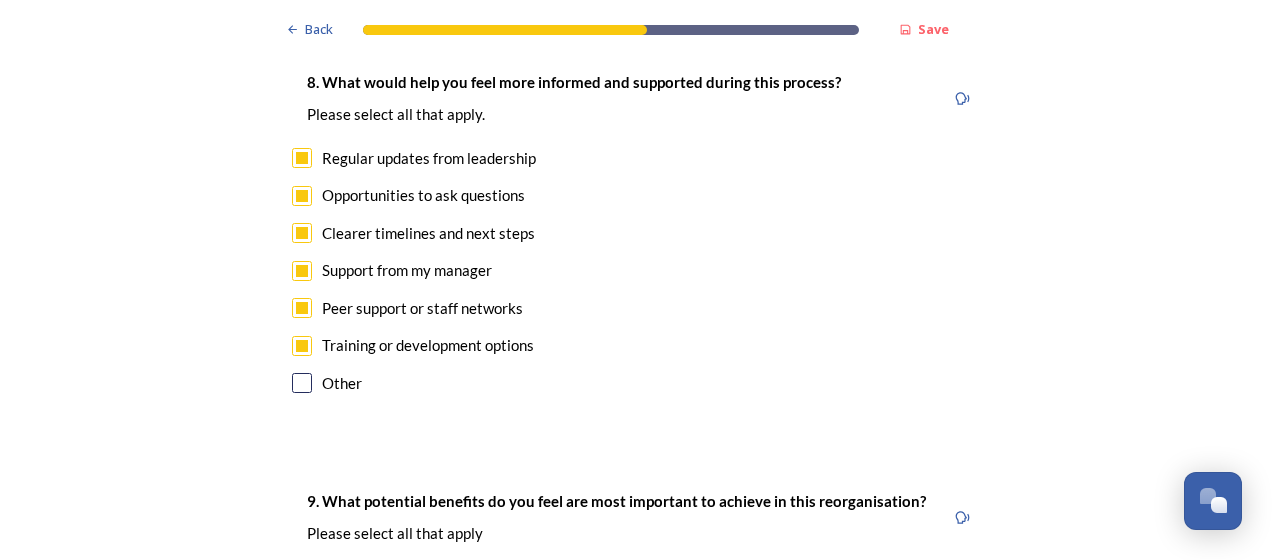 click at bounding box center [302, 196] 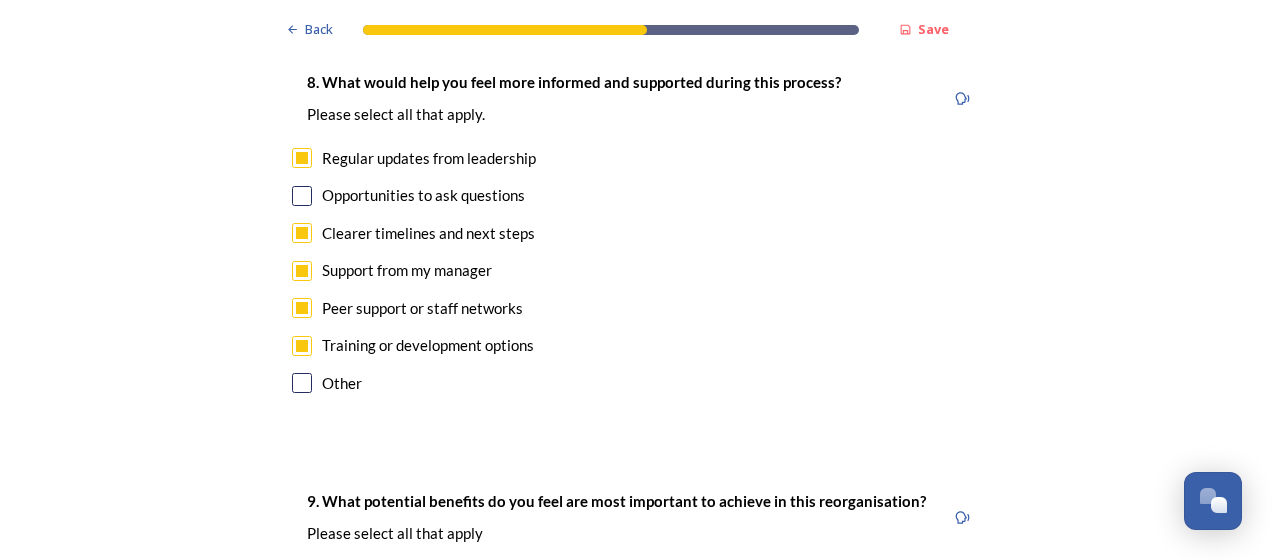 click at bounding box center [302, 196] 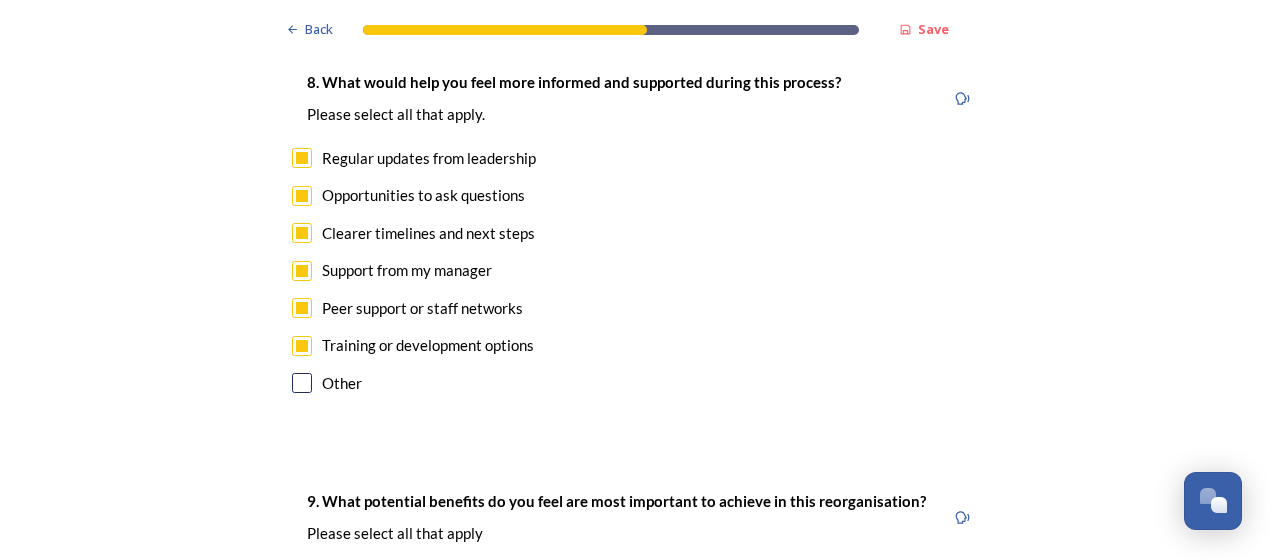 click at bounding box center [302, 196] 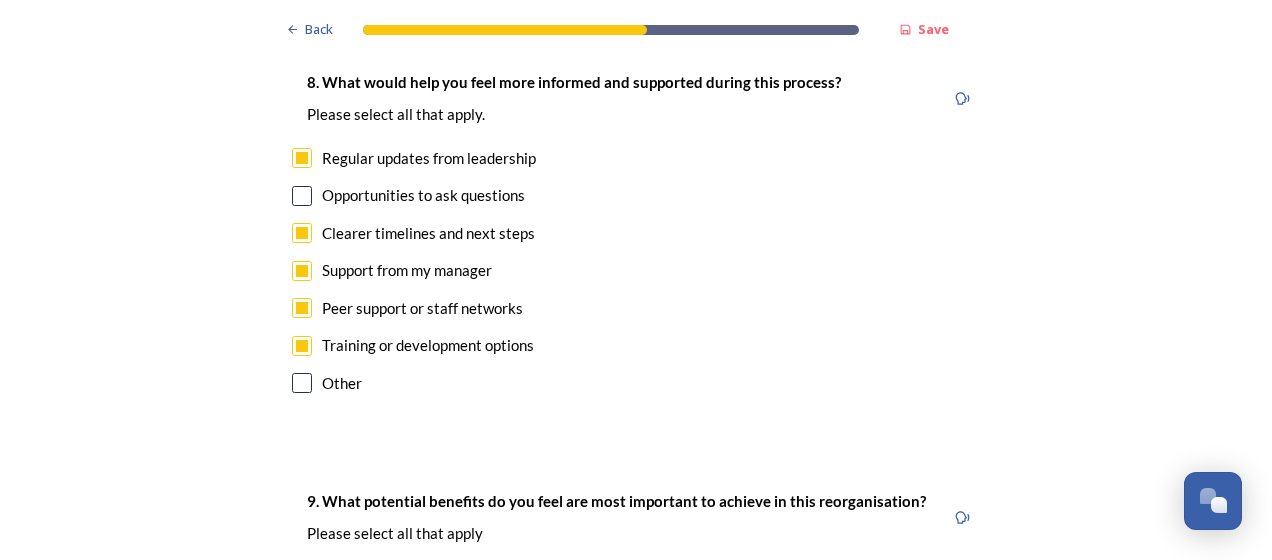 click at bounding box center (302, 271) 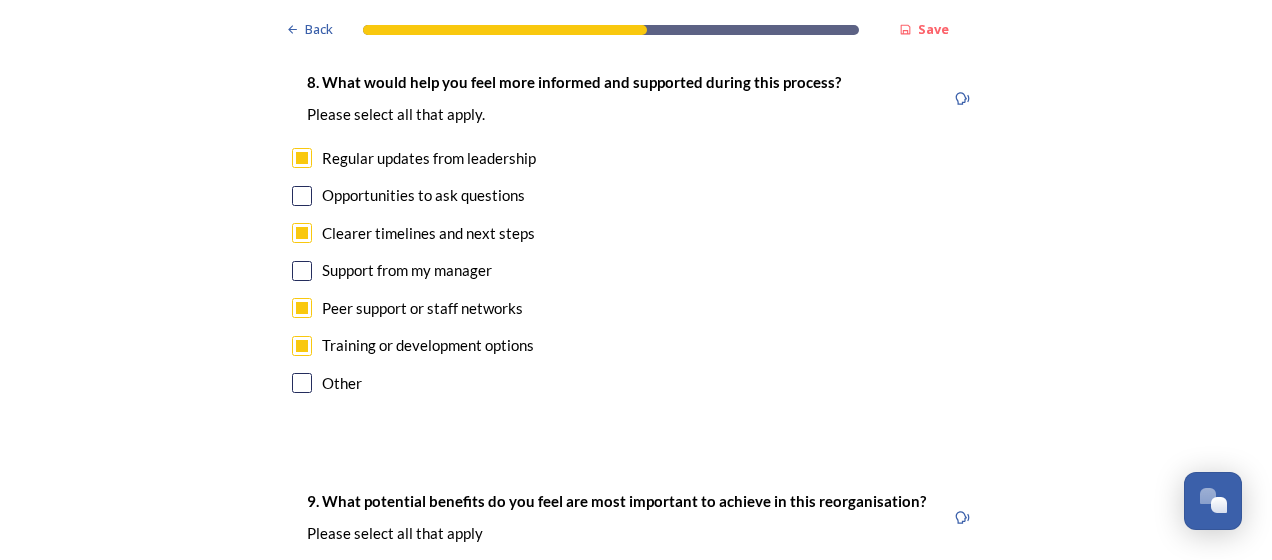 click at bounding box center (302, 308) 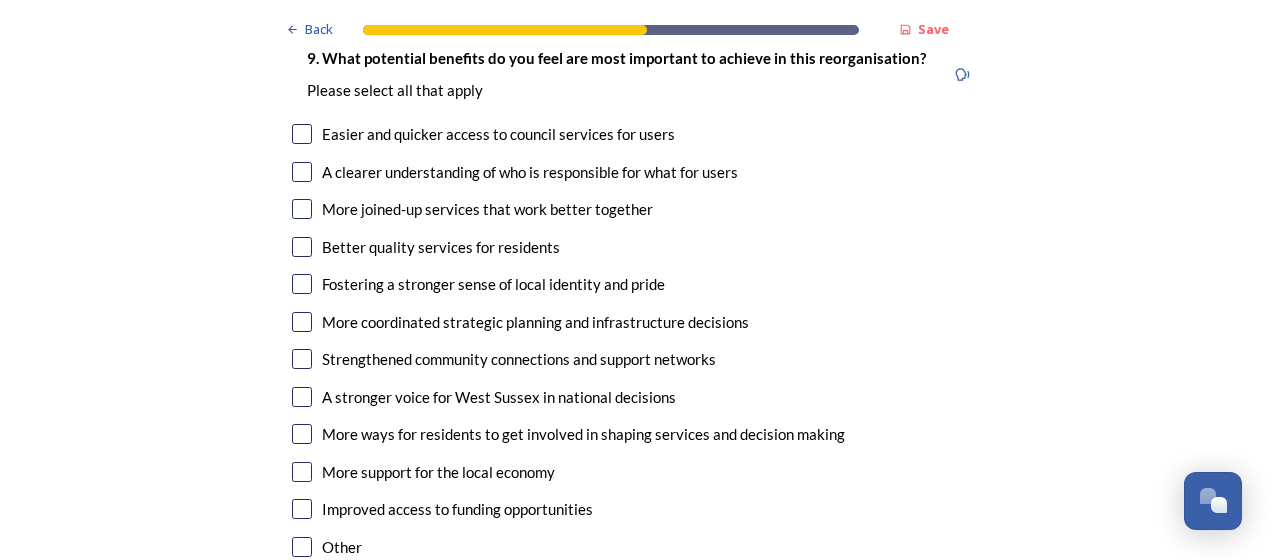 scroll, scrollTop: 4978, scrollLeft: 0, axis: vertical 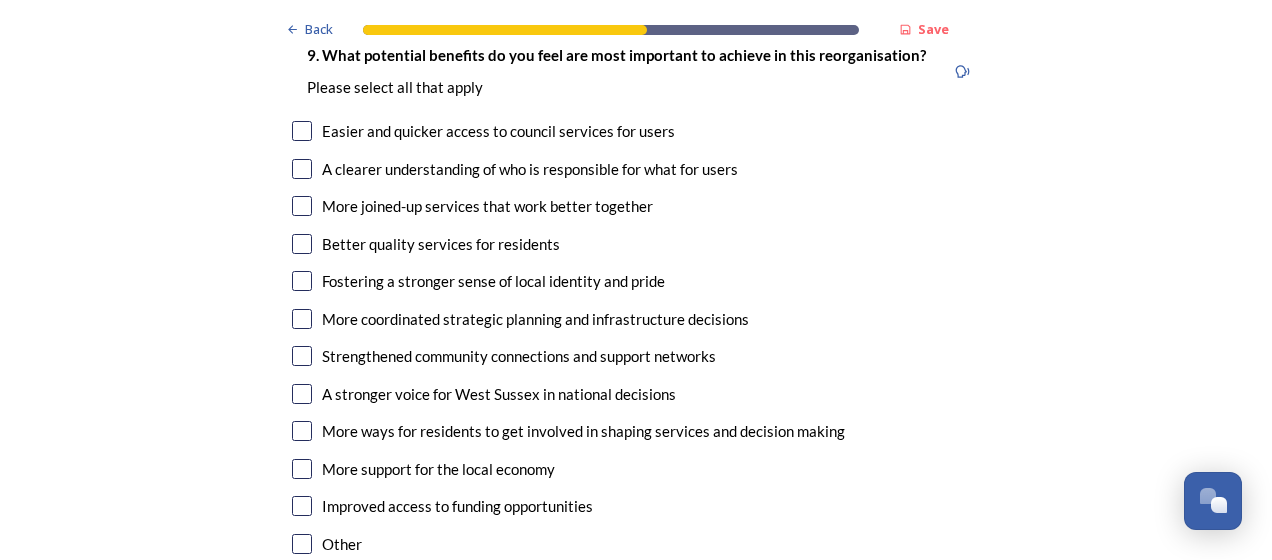 click at bounding box center [302, 131] 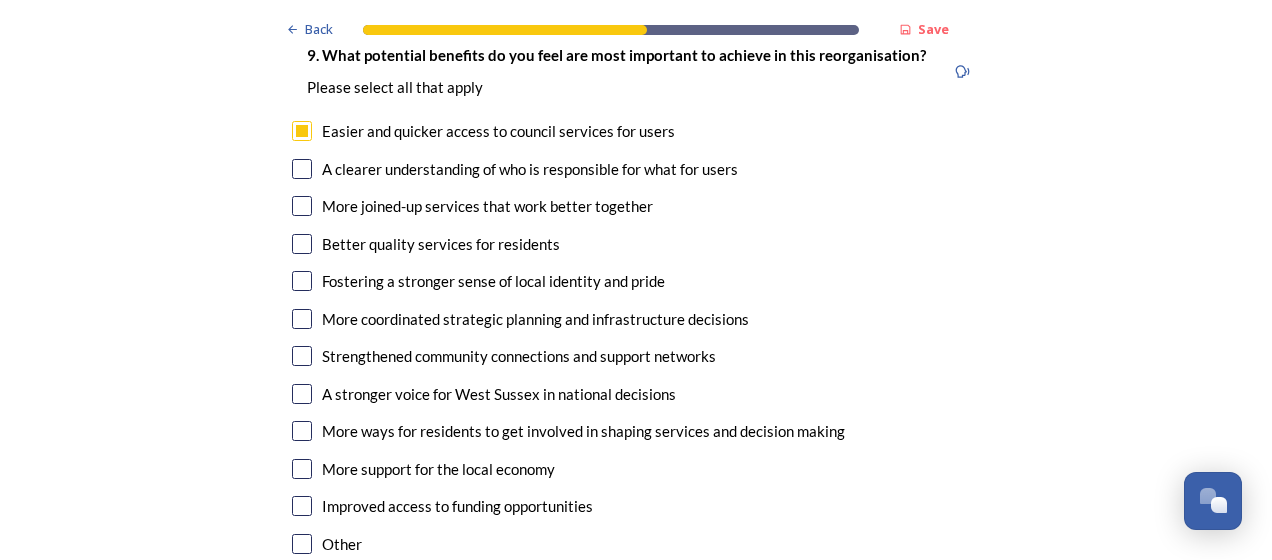 click at bounding box center (302, 169) 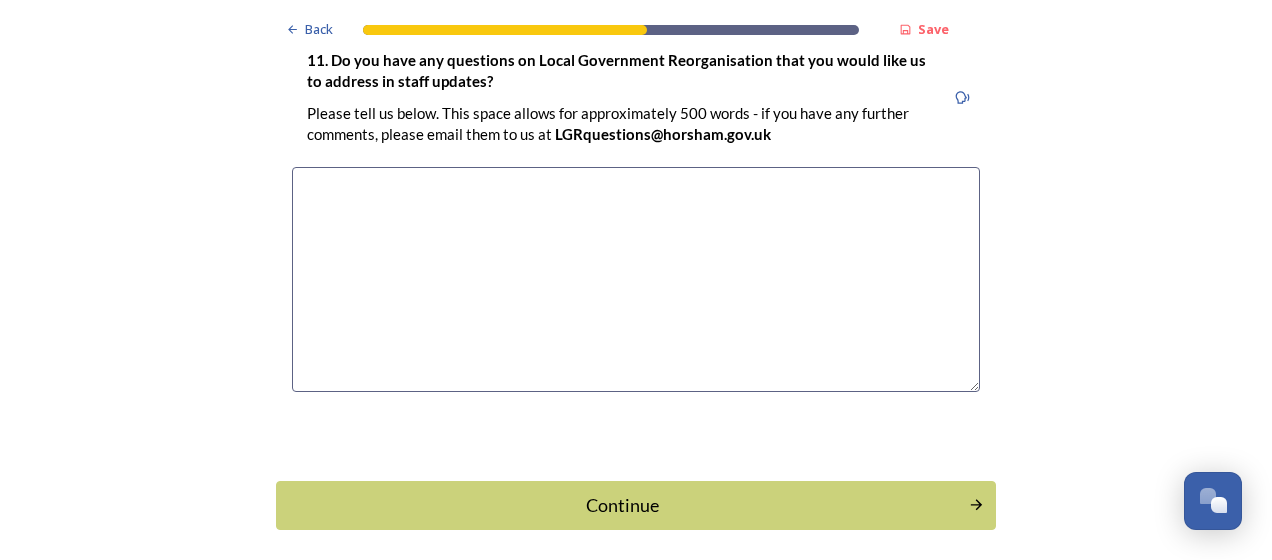 scroll, scrollTop: 6152, scrollLeft: 0, axis: vertical 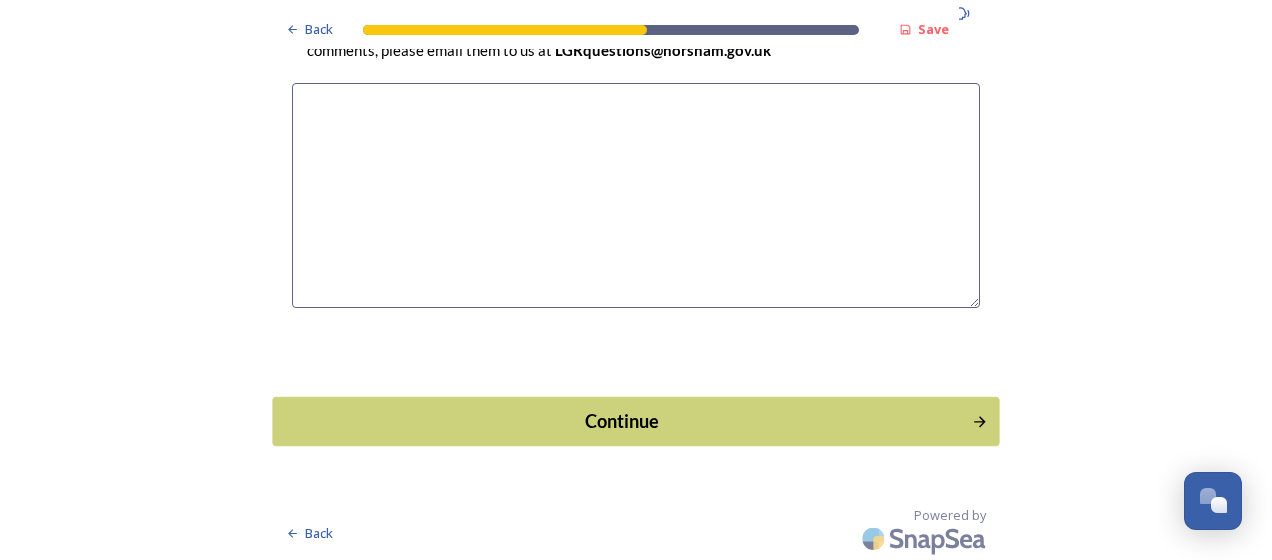 click on "Continue" at bounding box center [622, 420] 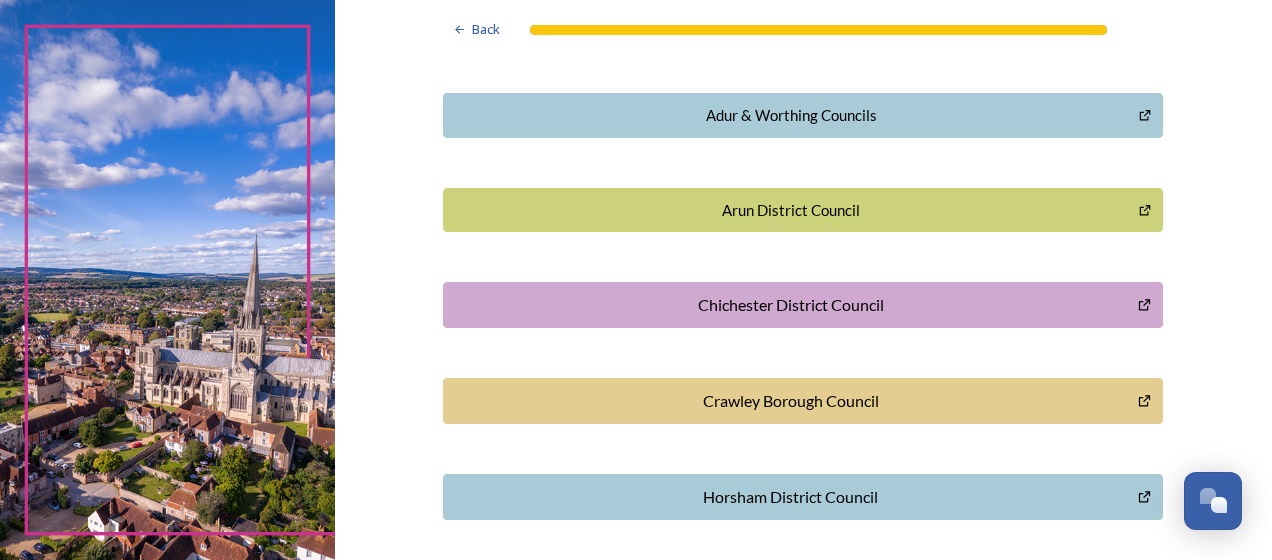 scroll, scrollTop: 0, scrollLeft: 0, axis: both 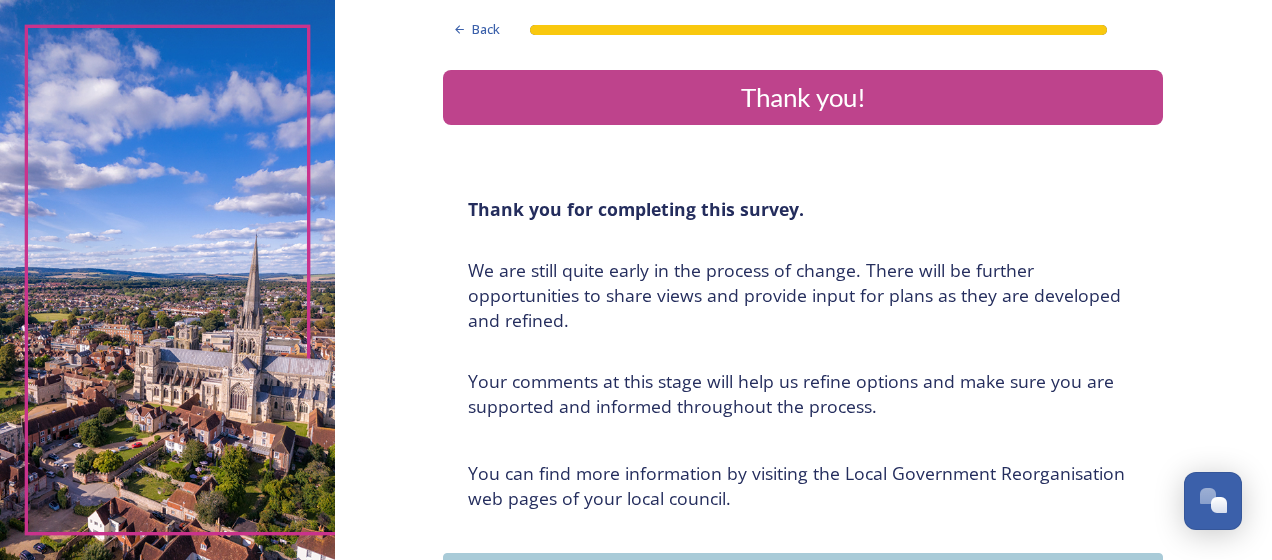 click on "Thank you!" at bounding box center (803, 97) 